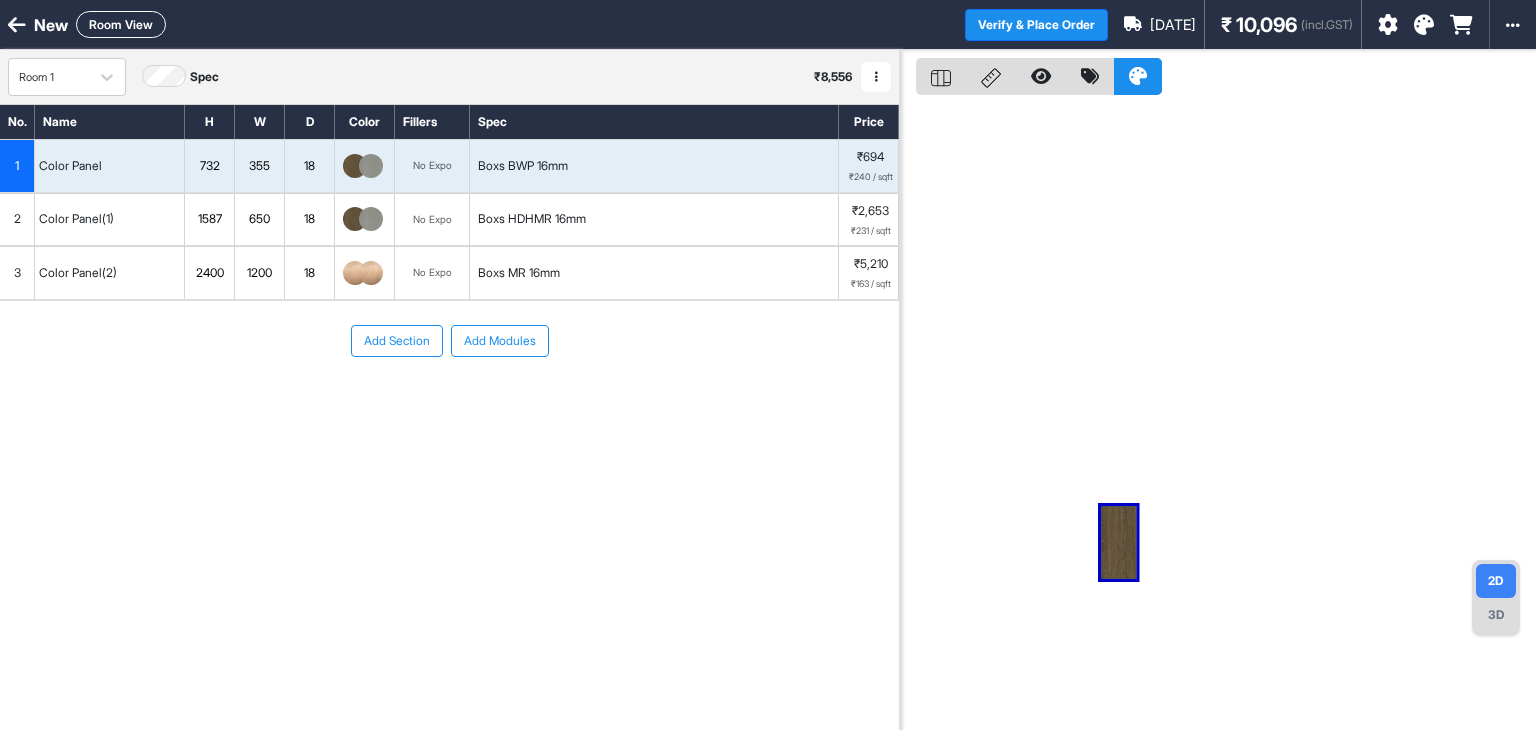 scroll, scrollTop: 0, scrollLeft: 0, axis: both 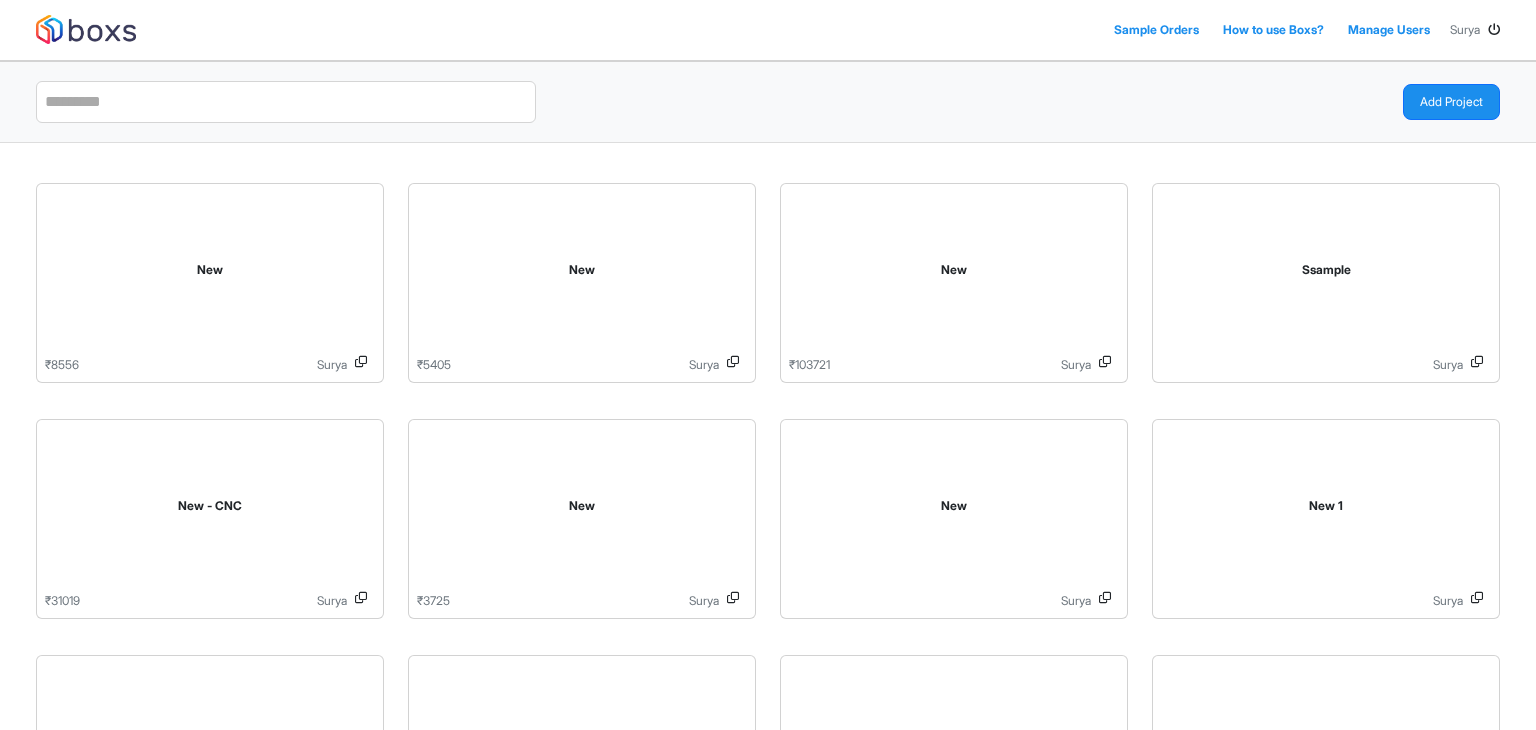 click at bounding box center (1494, 30) 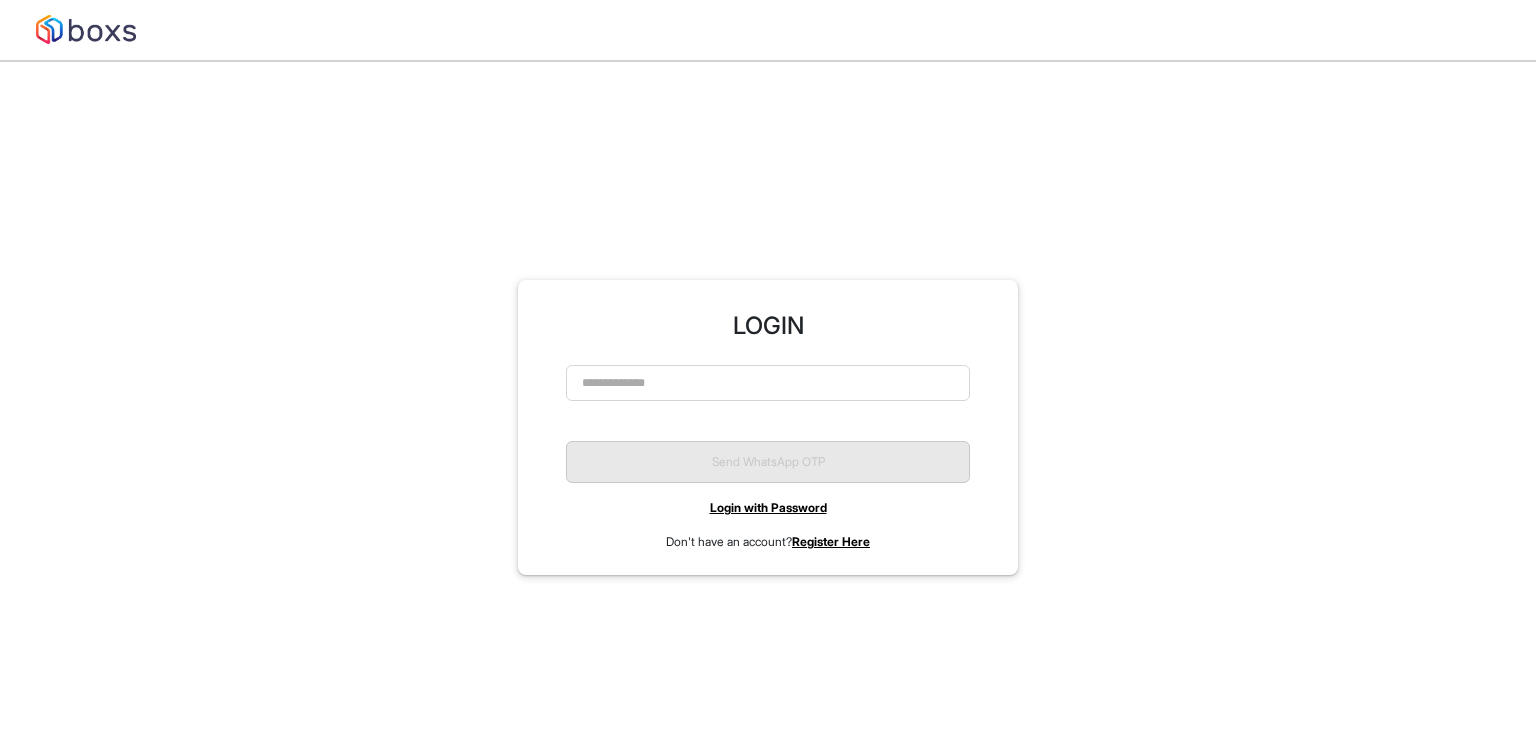 click on "Login with Password" at bounding box center (768, 507) 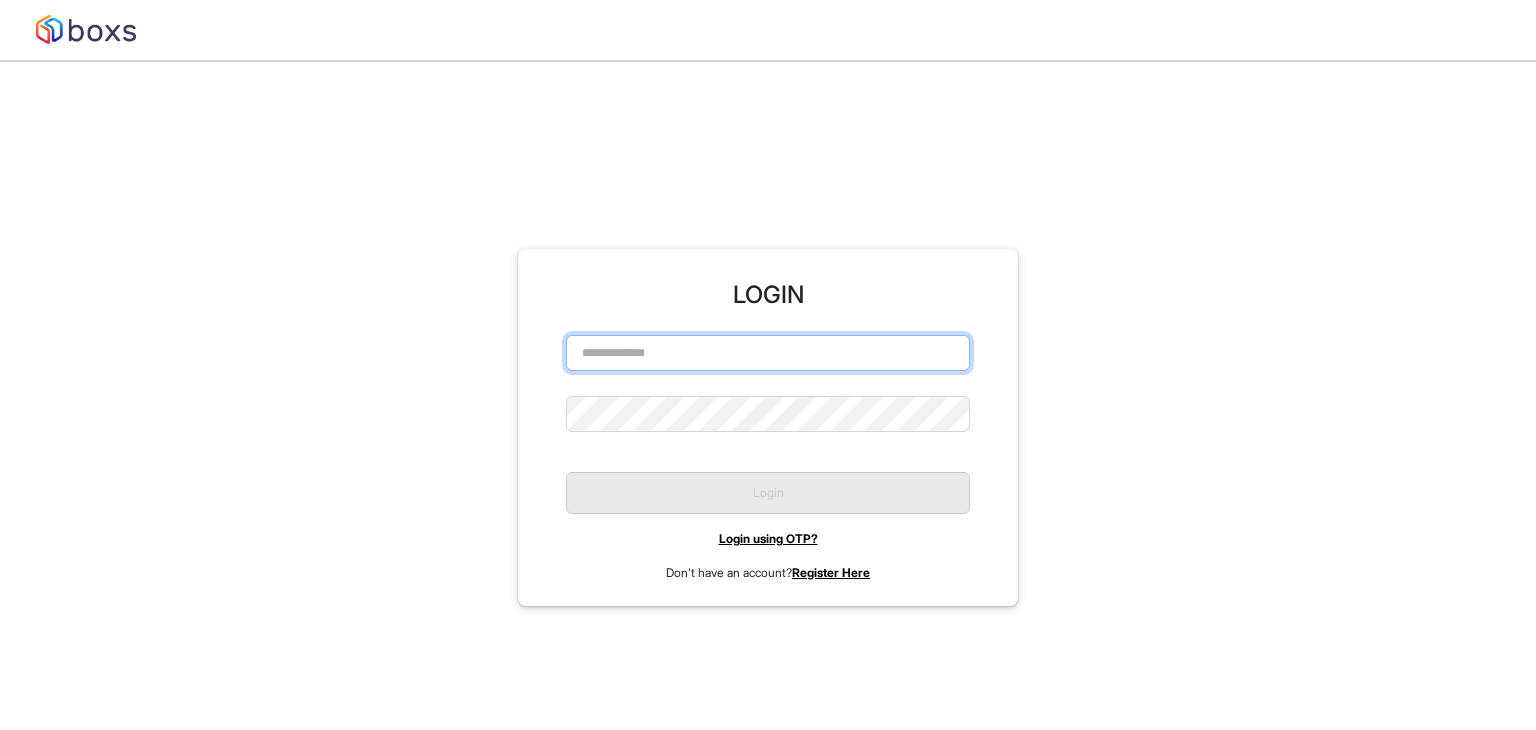 click at bounding box center [768, 353] 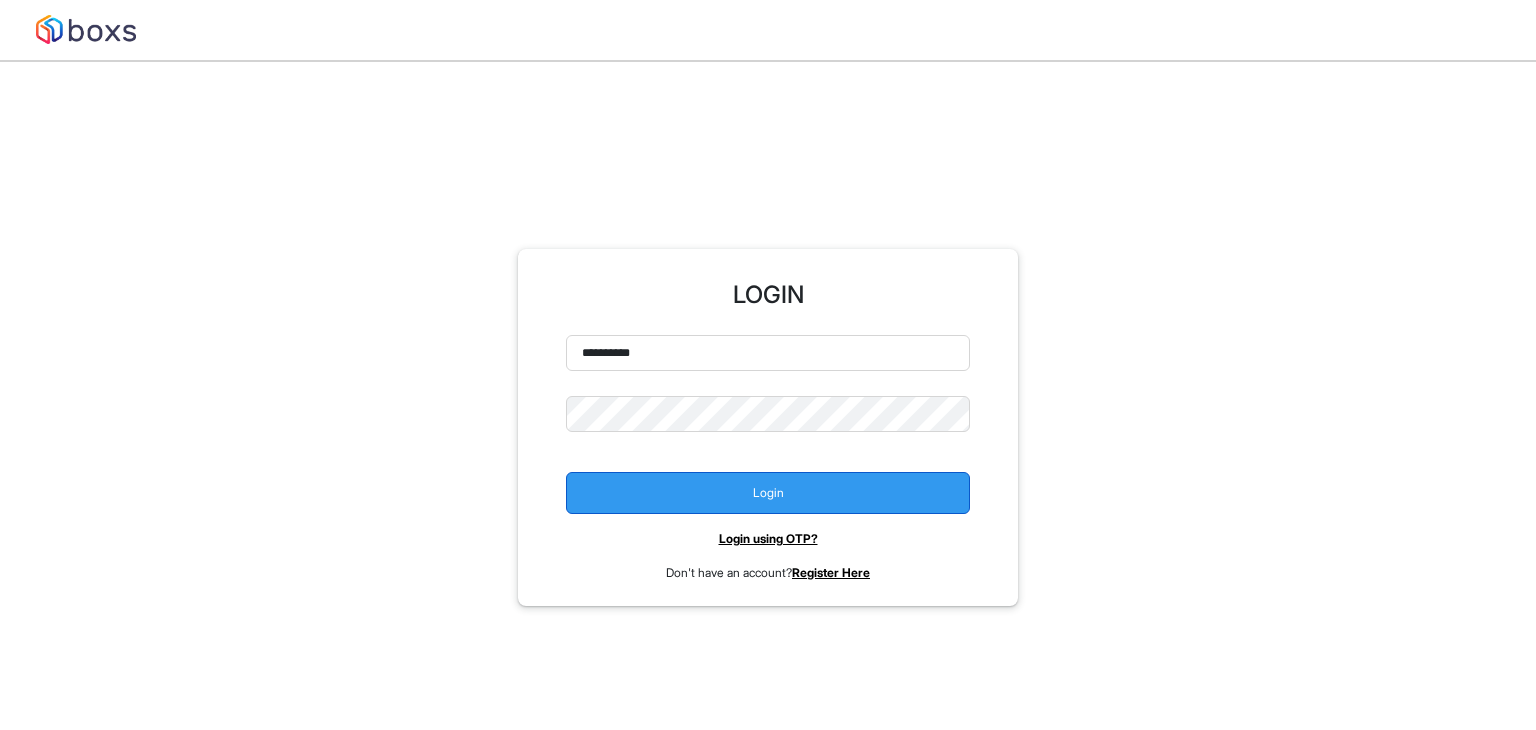 click on "Login" at bounding box center [768, 493] 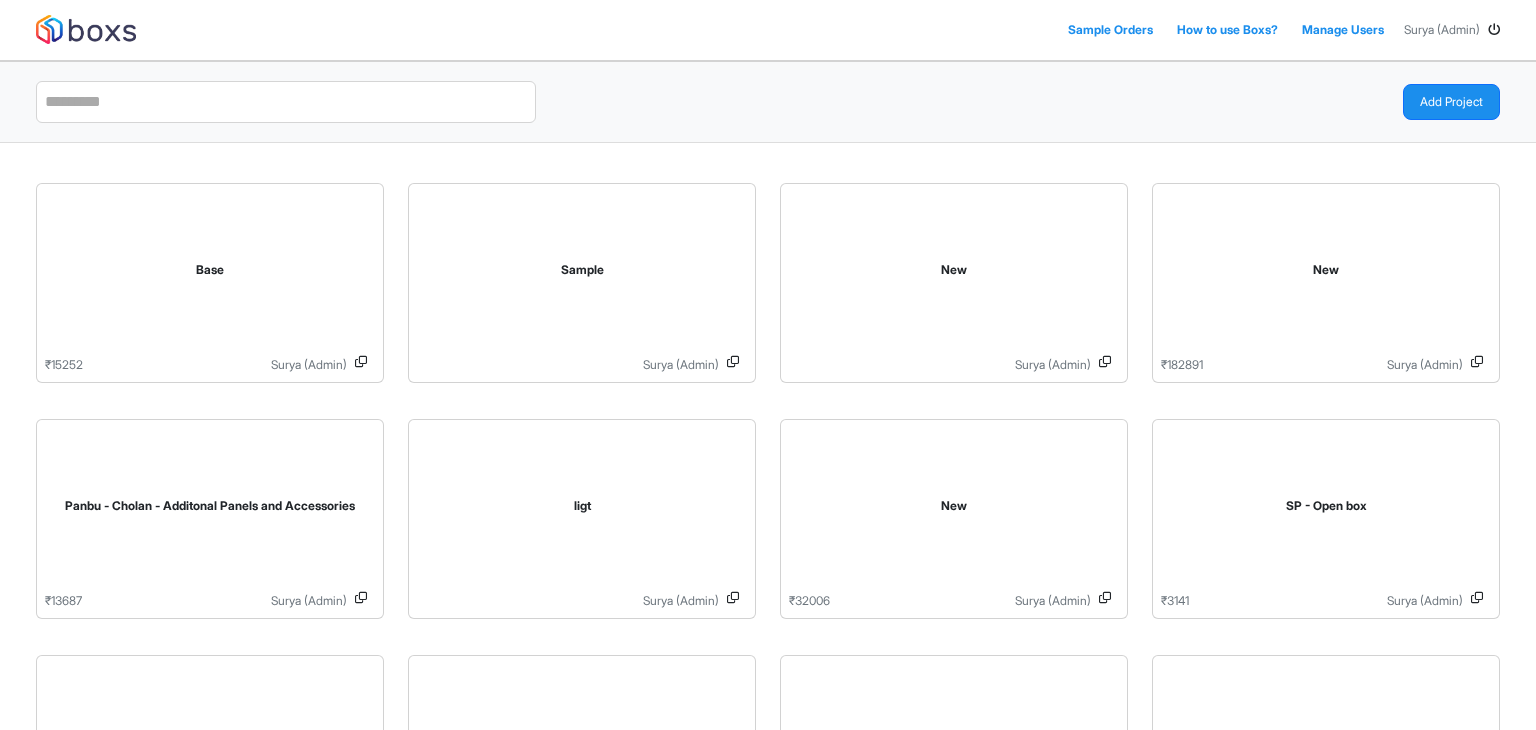 click on "Sample Orders How to use Boxs? Manage Users Surya (Admin)" at bounding box center (768, 31) 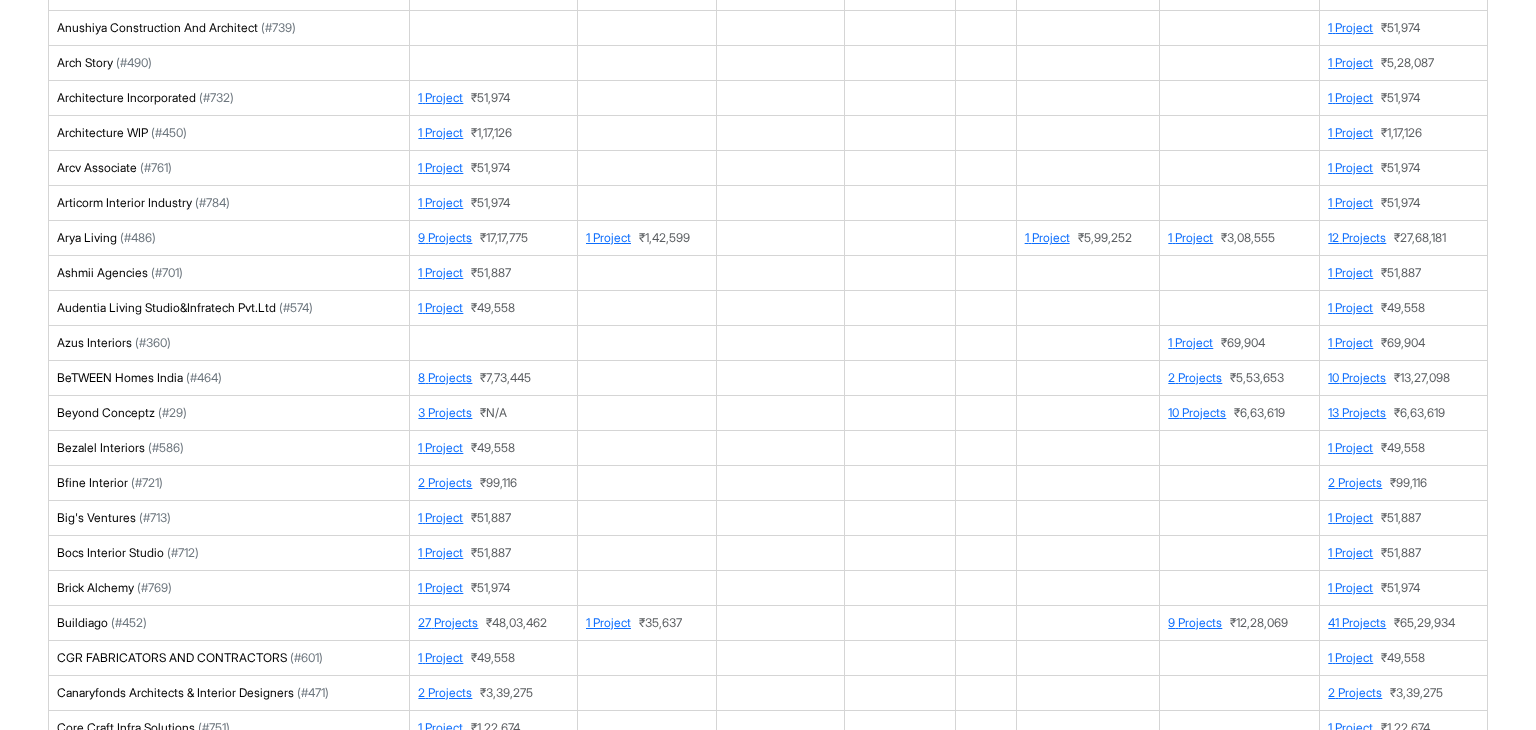 scroll, scrollTop: 6373, scrollLeft: 0, axis: vertical 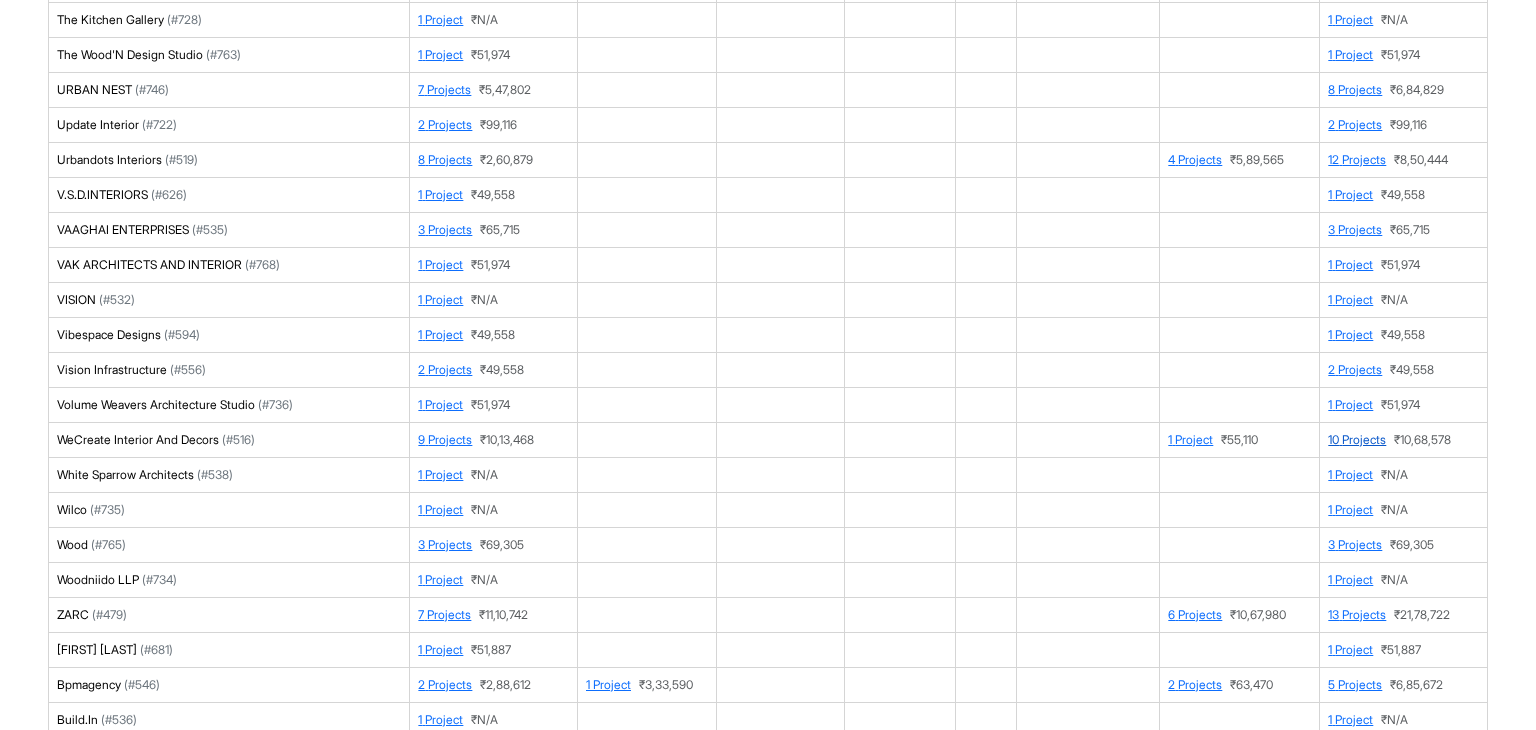 click on "10   Projects" at bounding box center (1357, 439) 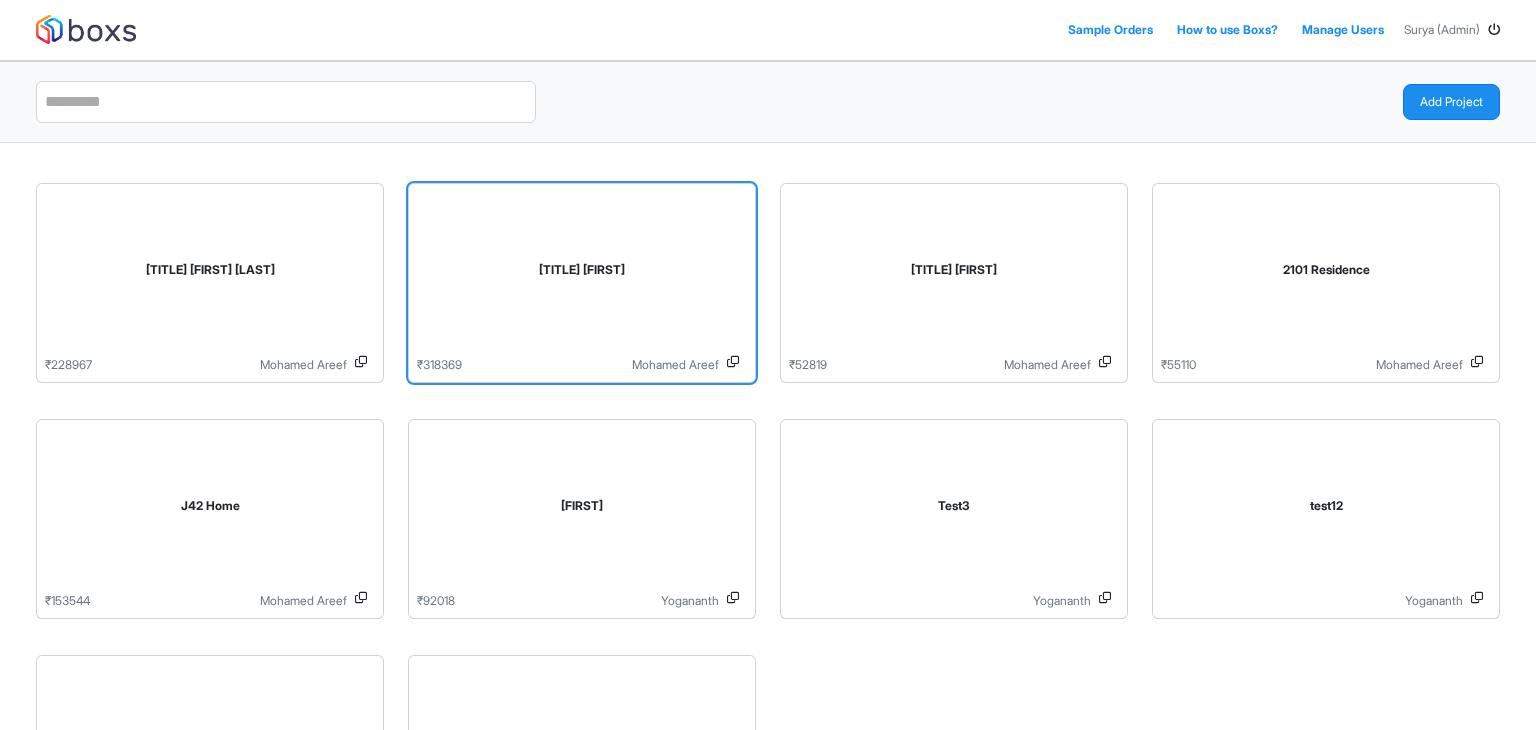 click on "Mr. paramesh" at bounding box center [582, 274] 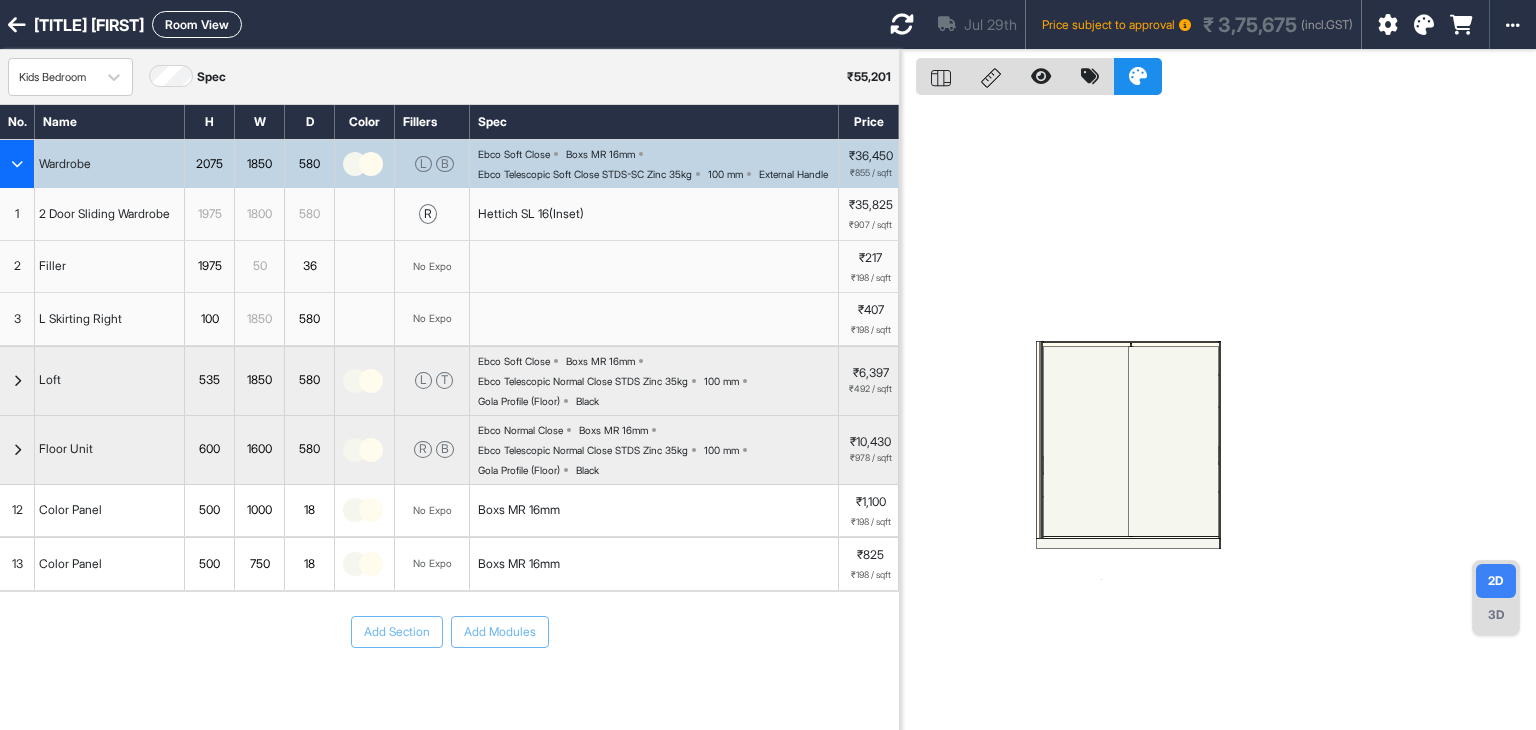 click at bounding box center (1424, 25) 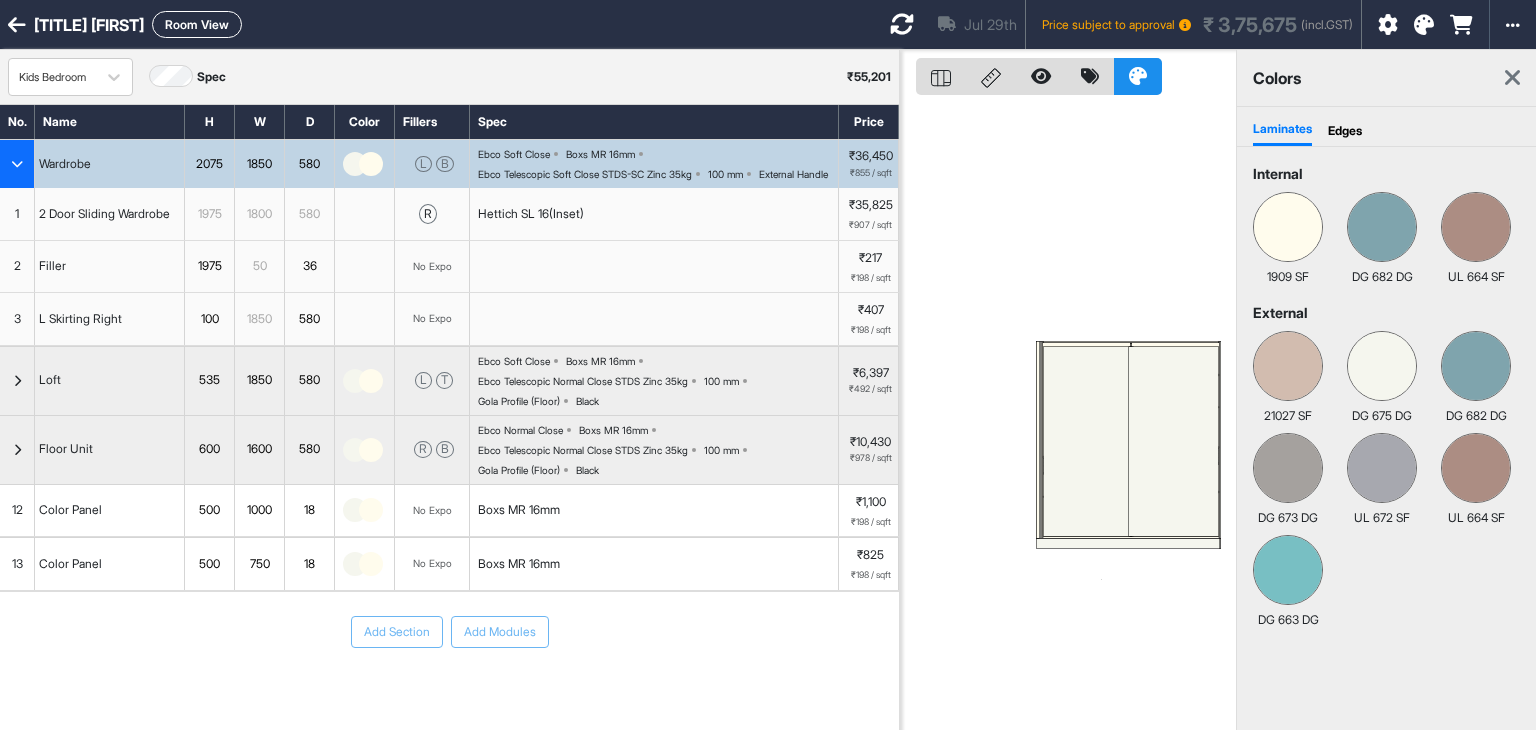 click at bounding box center [1068, 415] 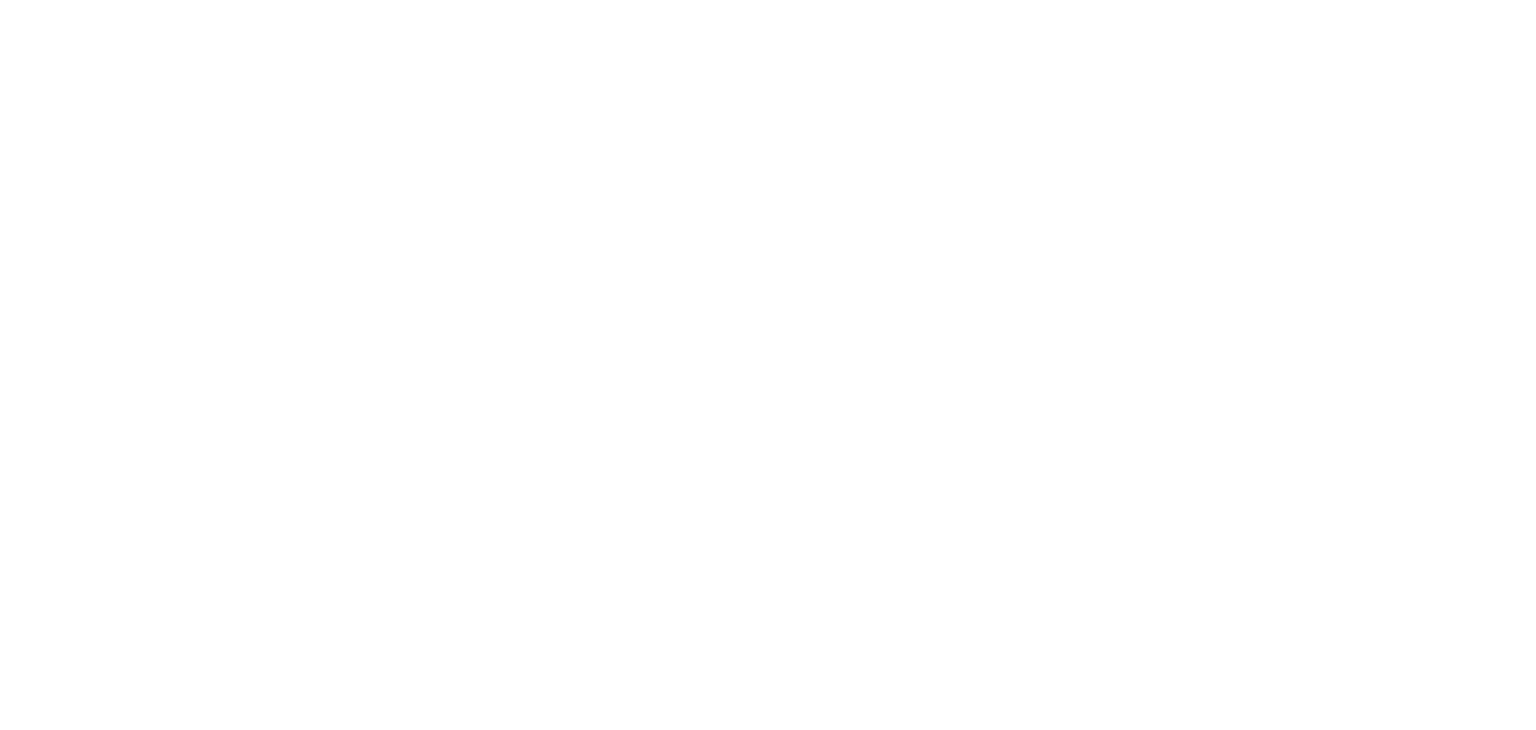 scroll, scrollTop: 0, scrollLeft: 0, axis: both 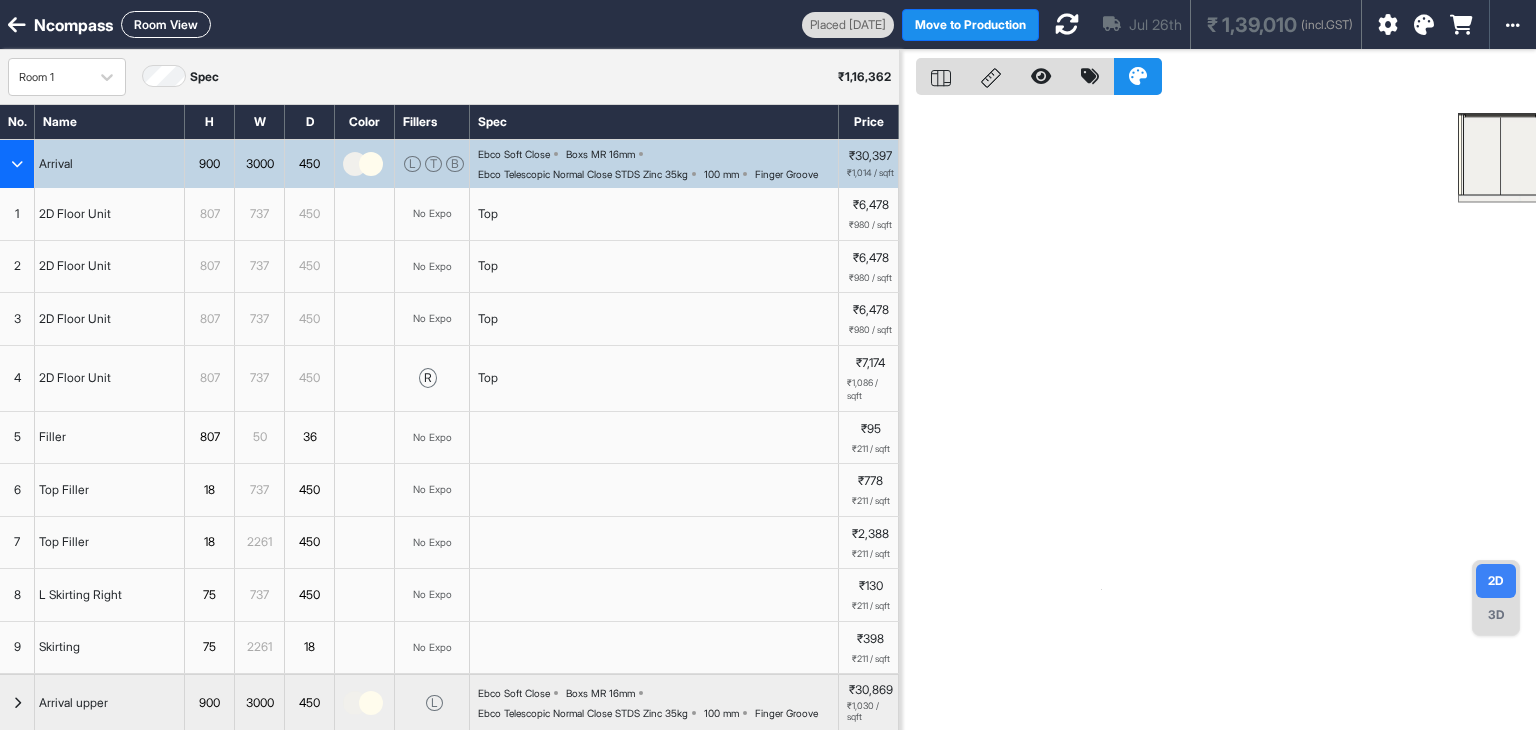 click at bounding box center (1424, 25) 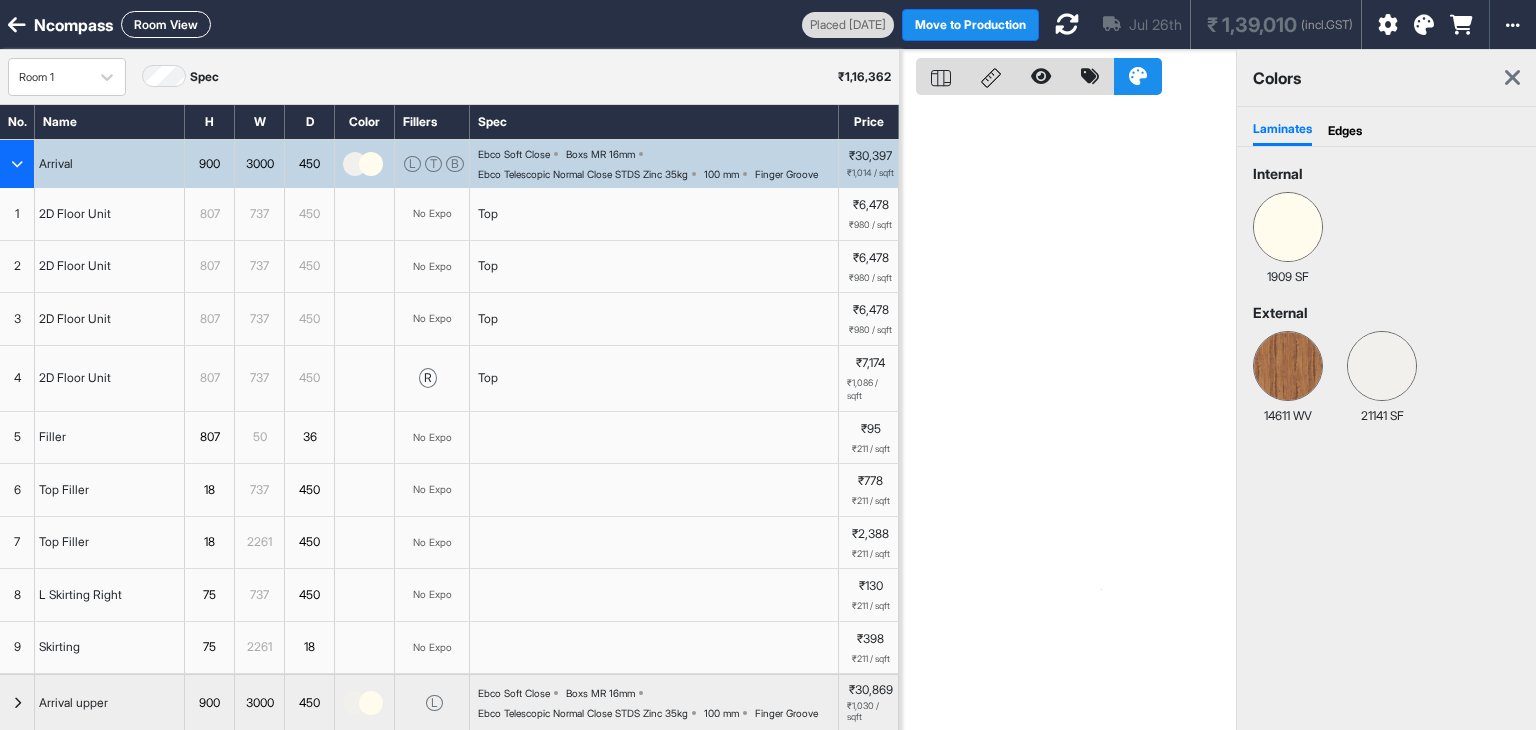 click on "Edges" at bounding box center (1345, 131) 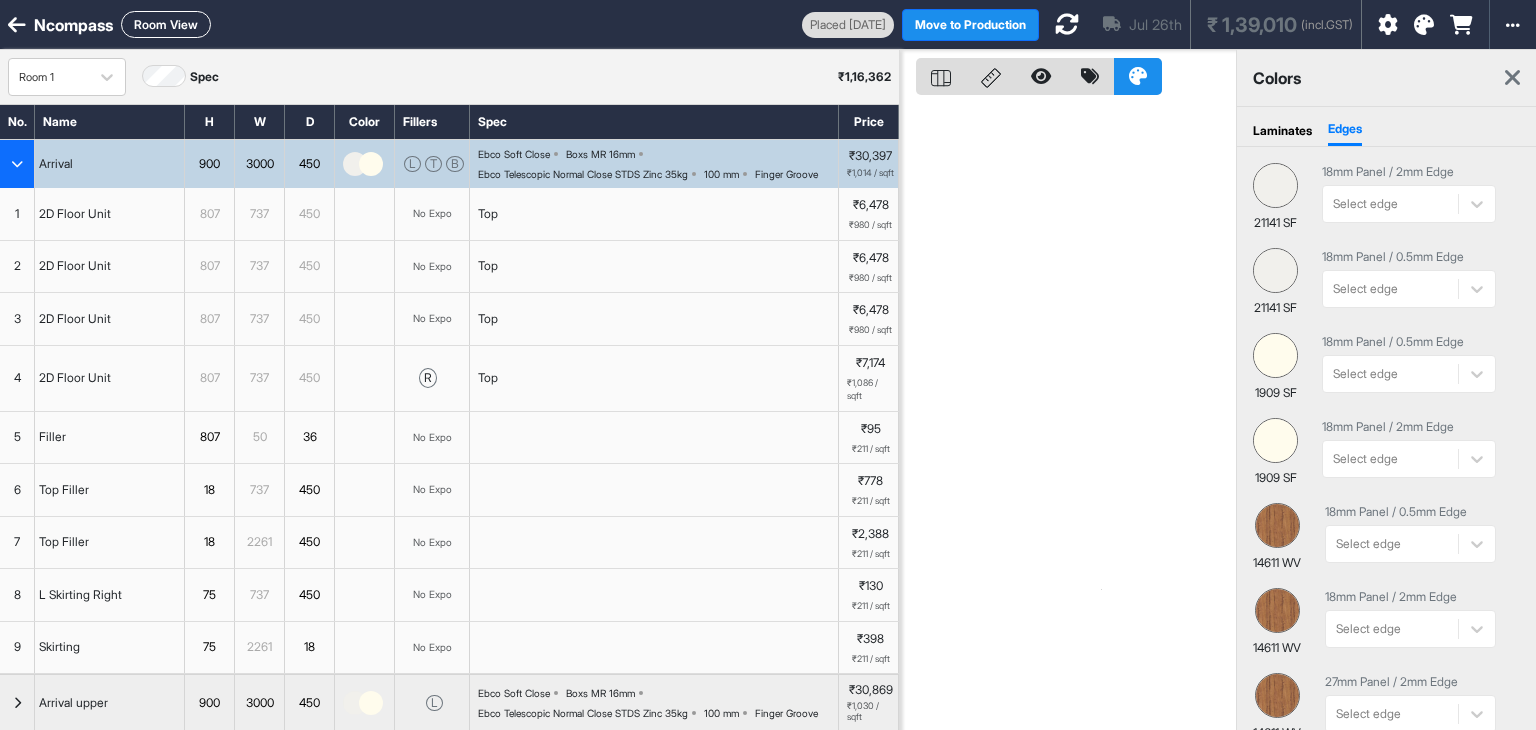 click on "18mm Panel / 0.5mm Edge Select edge" at bounding box center (1409, 282) 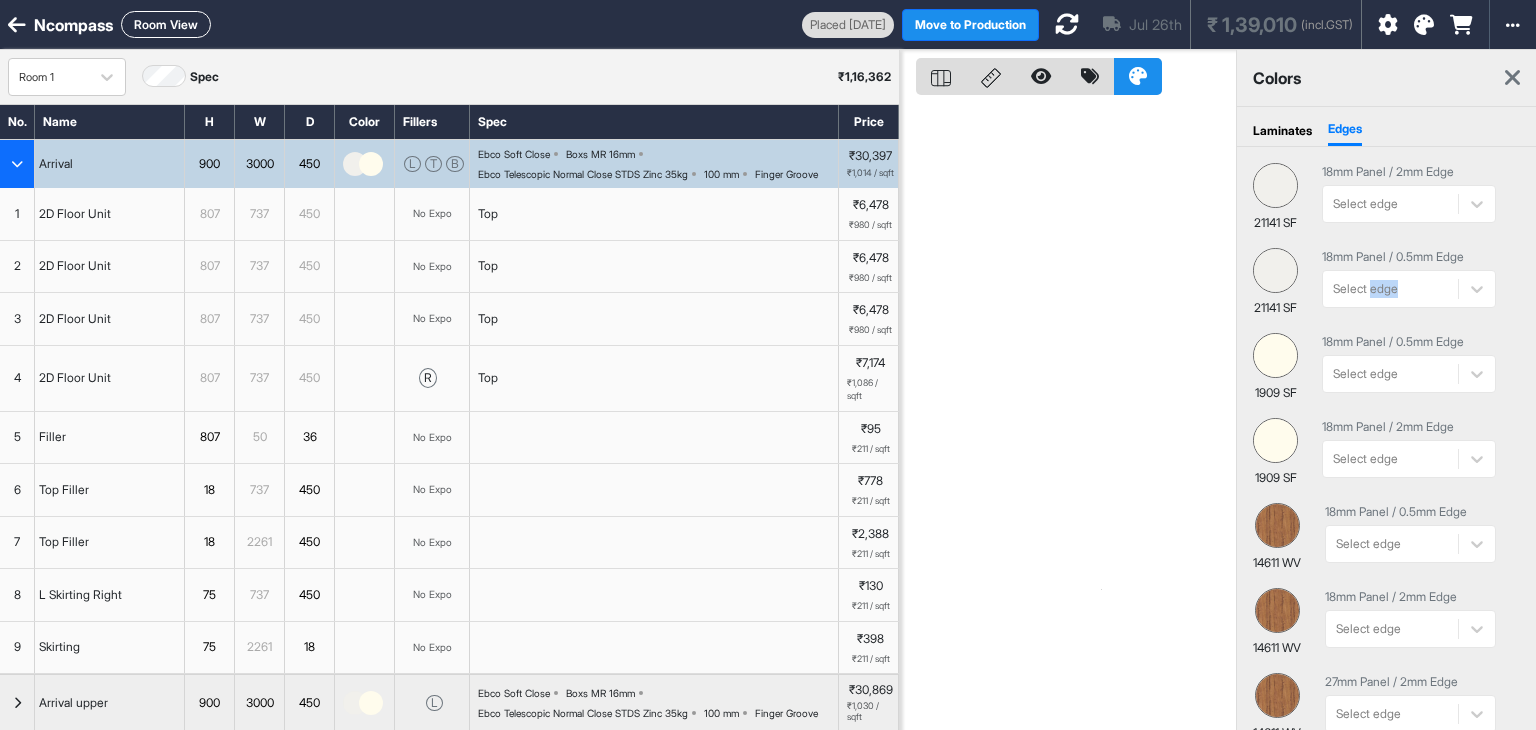 click on "18mm Panel / 0.5mm Edge Select edge" at bounding box center [1409, 282] 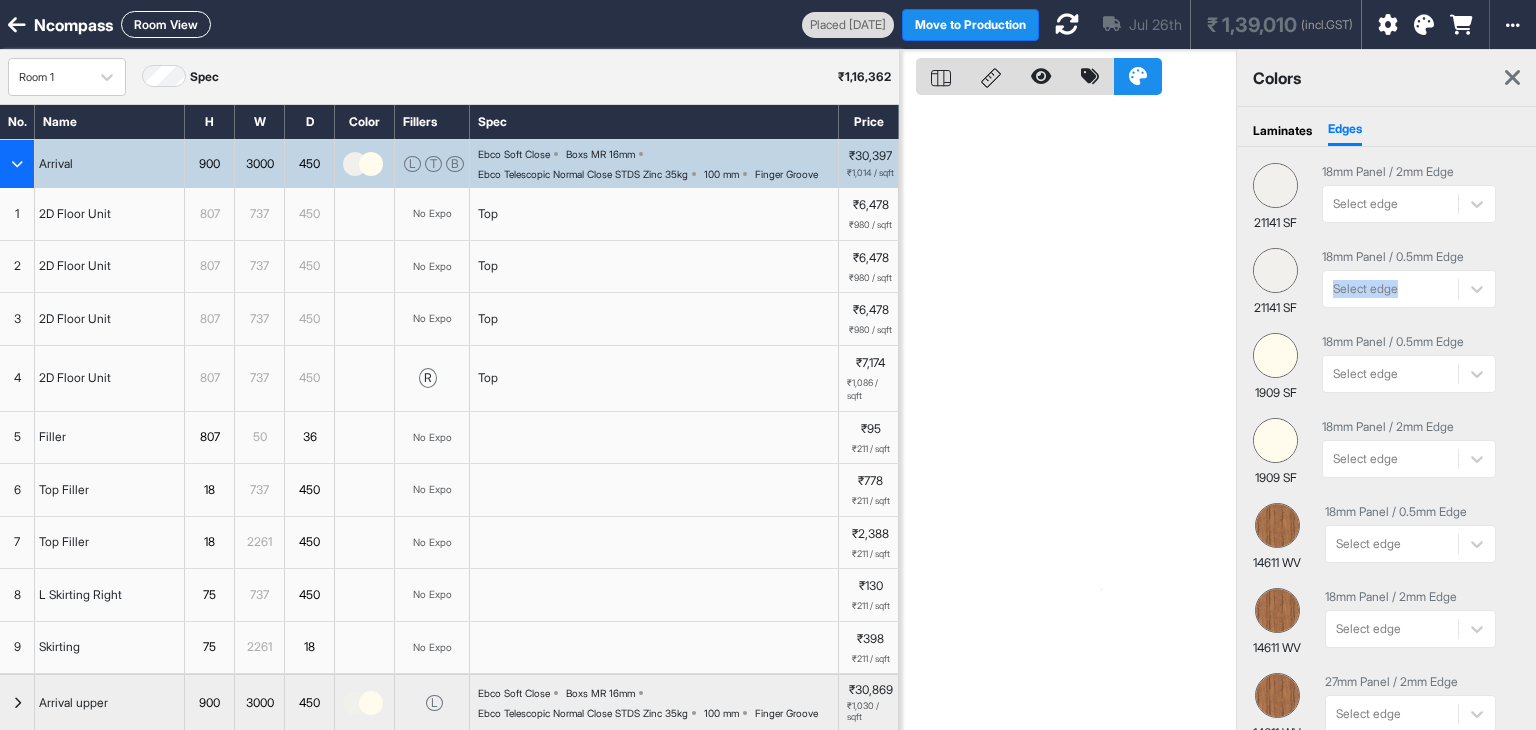 click on "18mm Panel / 0.5mm Edge Select edge" at bounding box center [1409, 282] 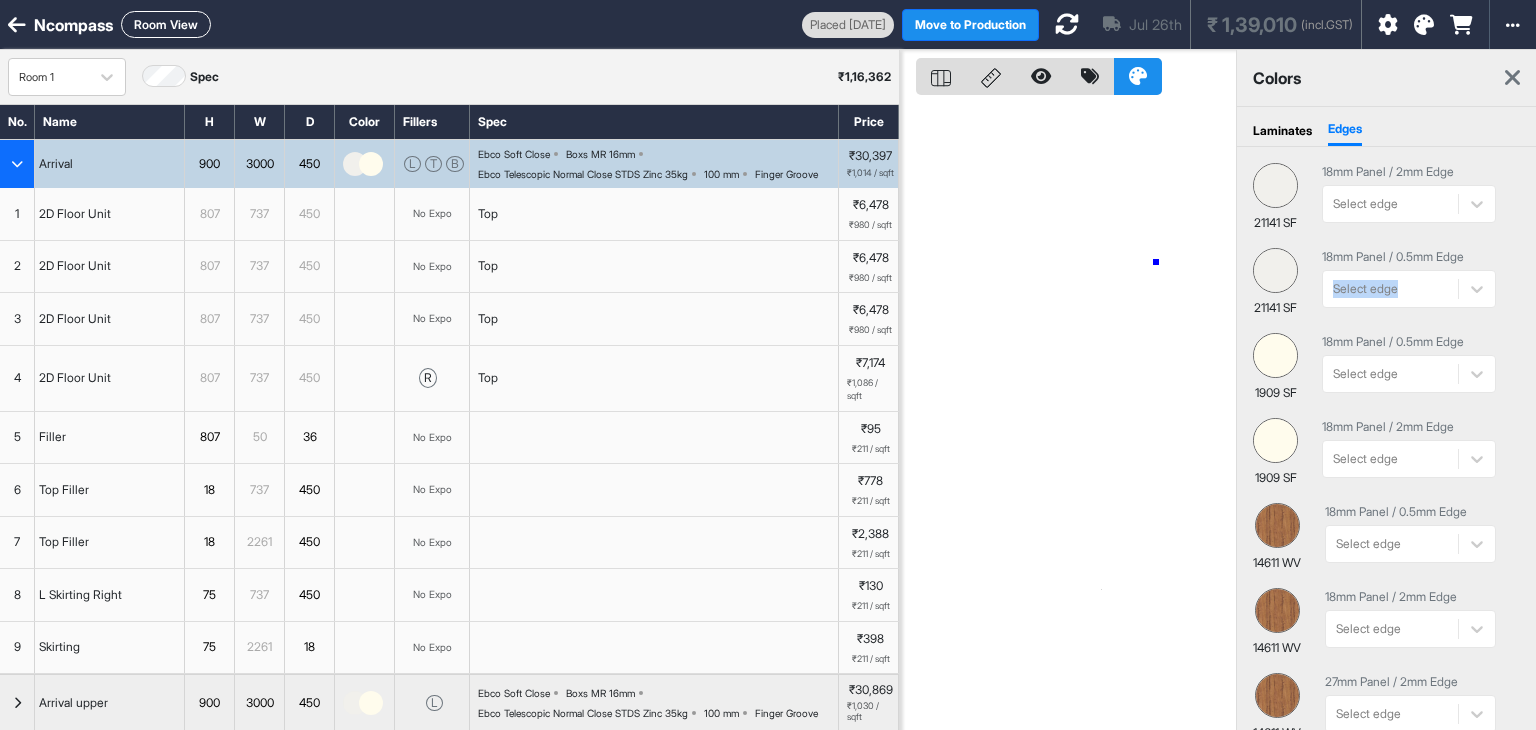 click at bounding box center (1068, 415) 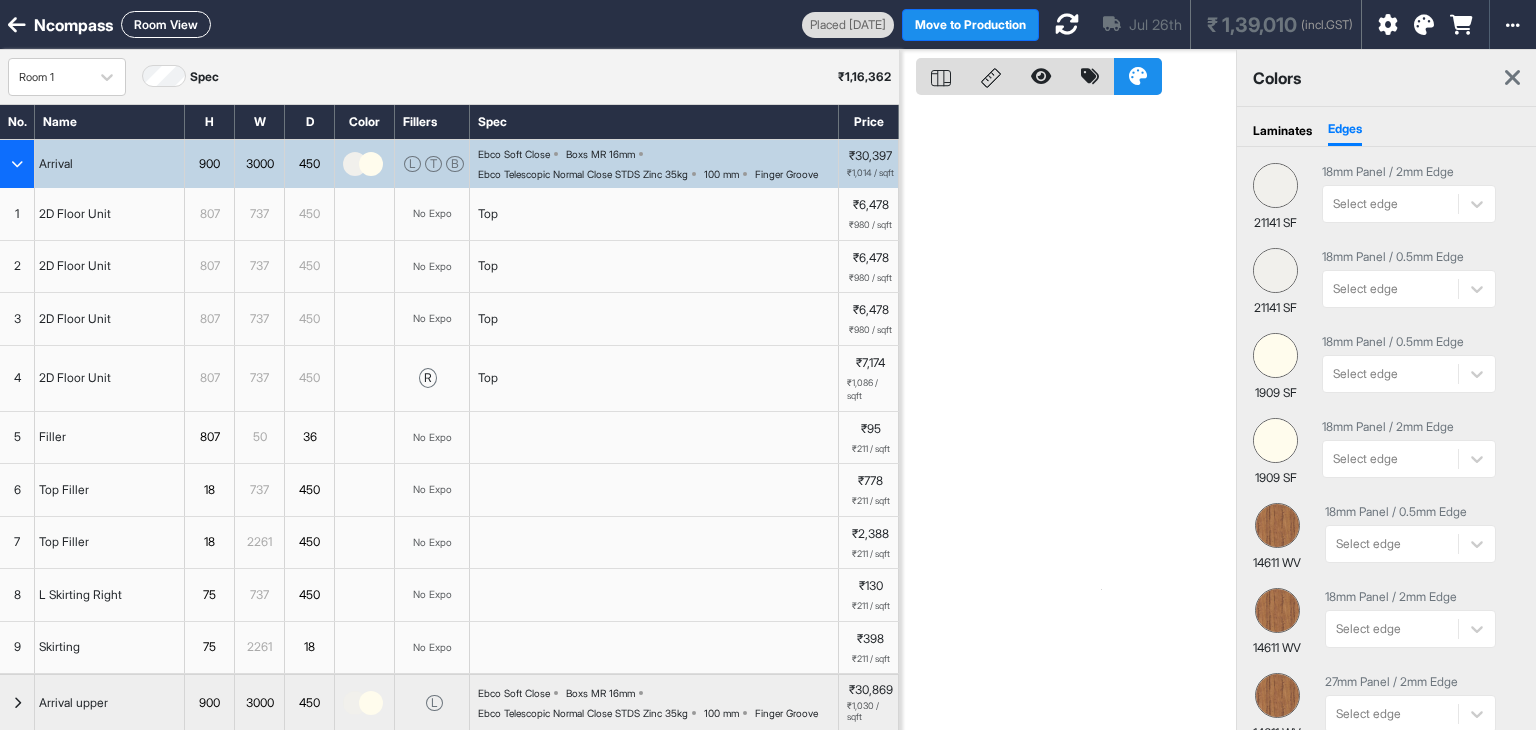 click at bounding box center [1512, 78] 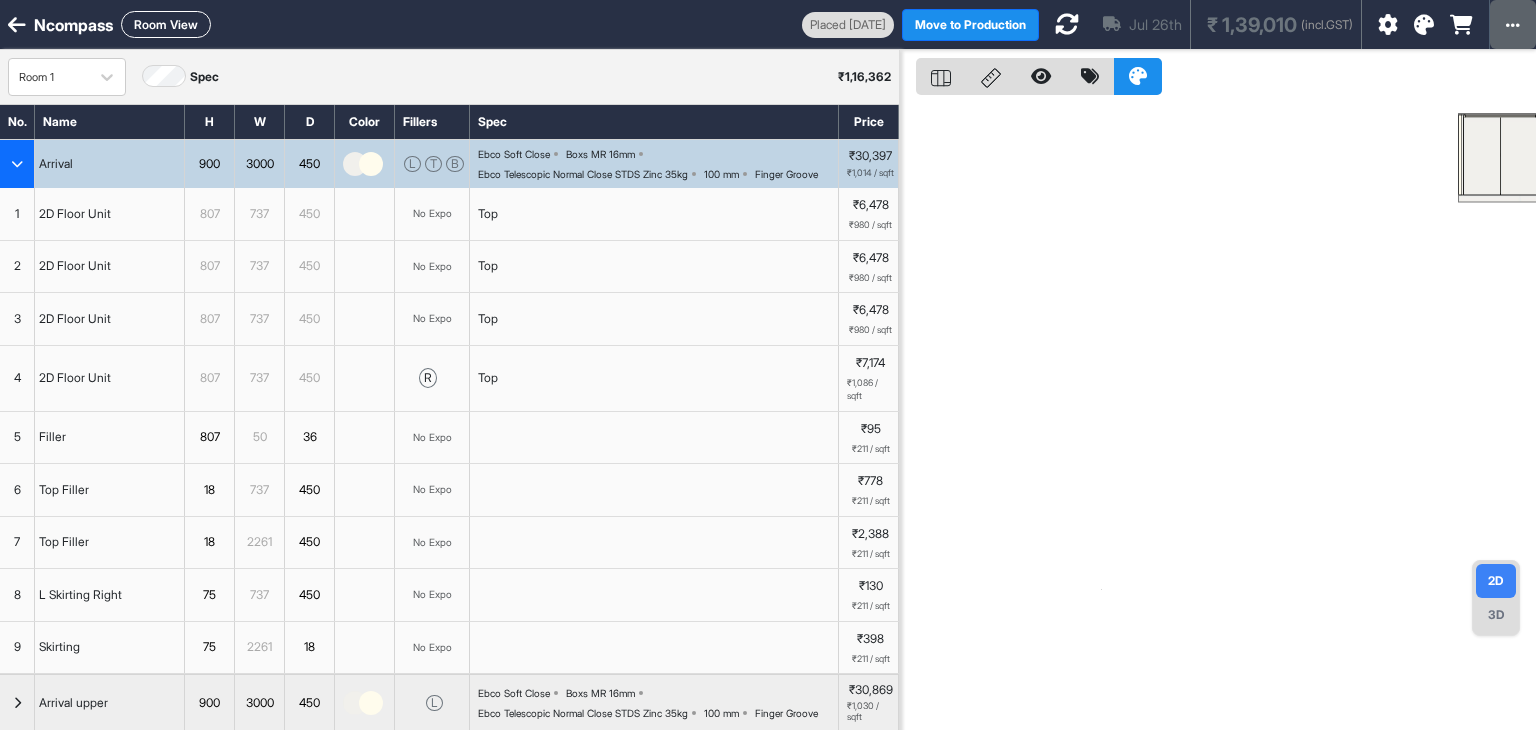 click at bounding box center (1513, 25) 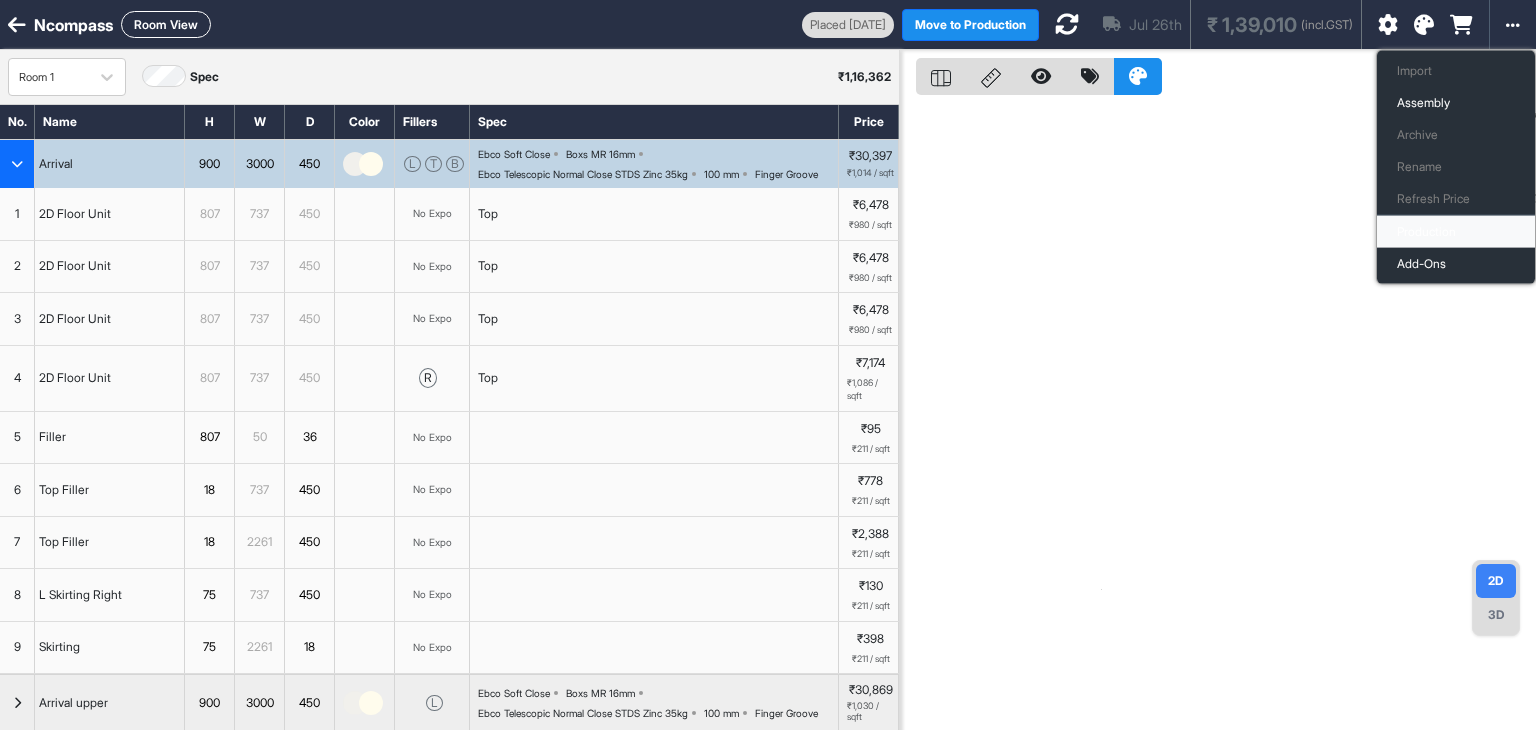 click on "Production" at bounding box center (1456, 232) 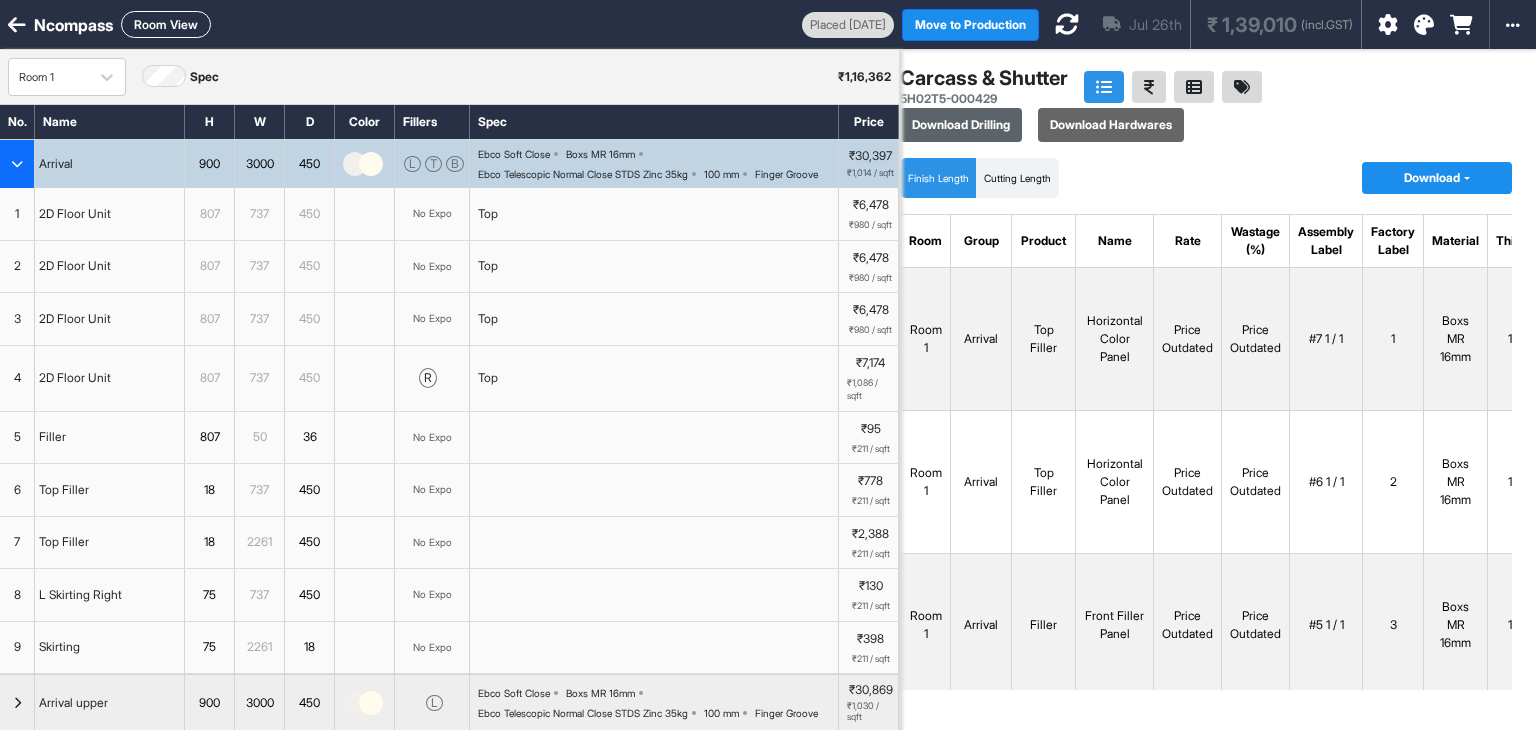 click on "Download Drilling" at bounding box center (961, 125) 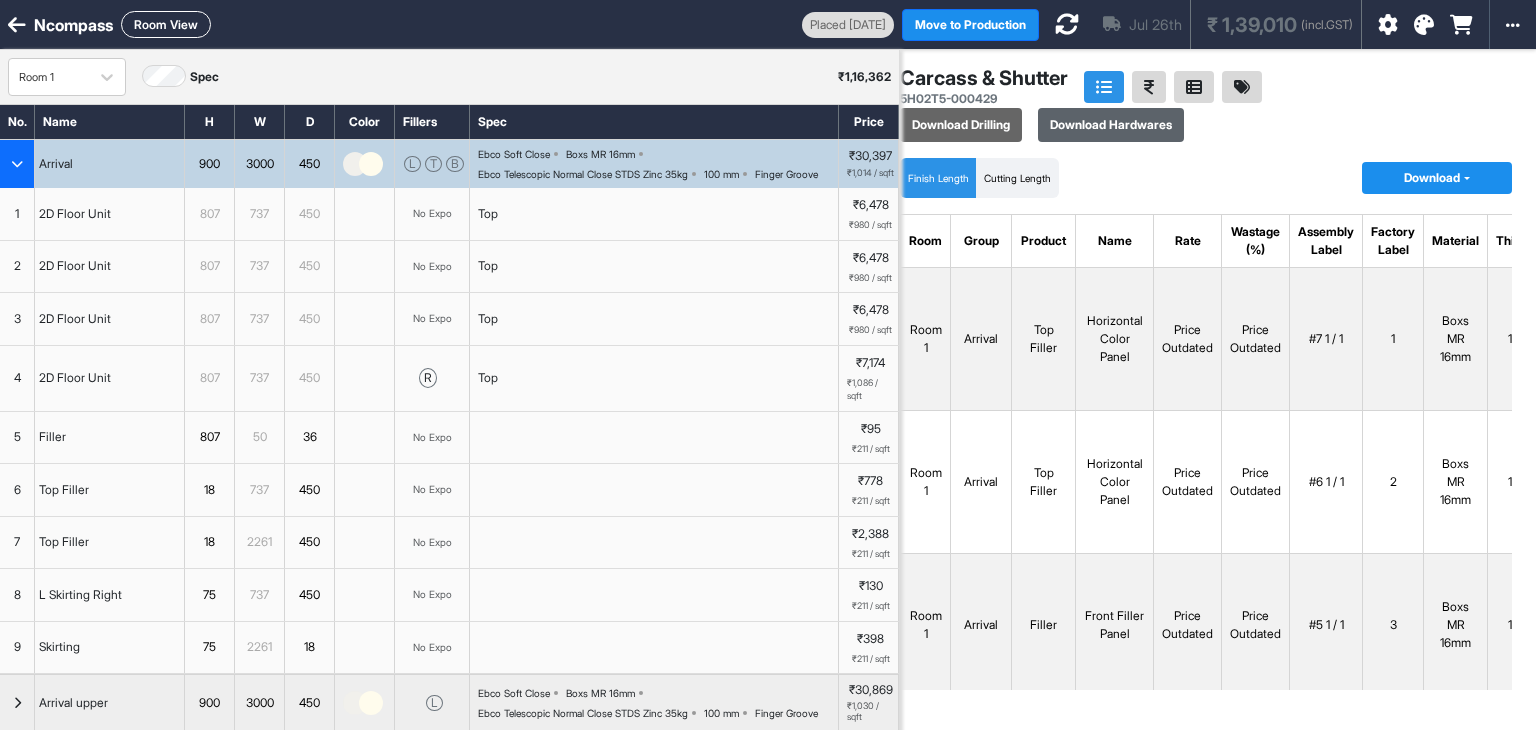 click on "Download Hardwares" at bounding box center [1111, 125] 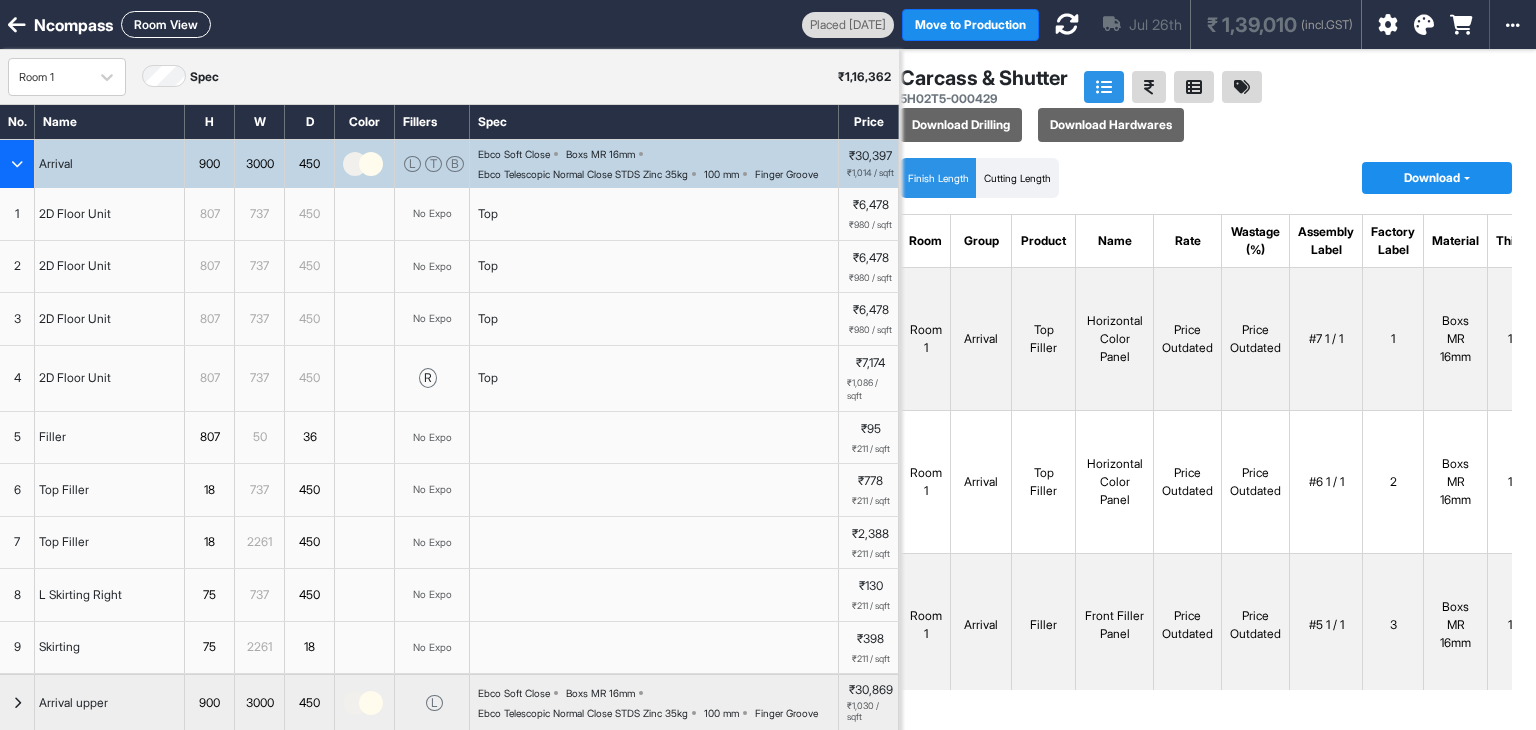 click on "Download" at bounding box center [1437, 178] 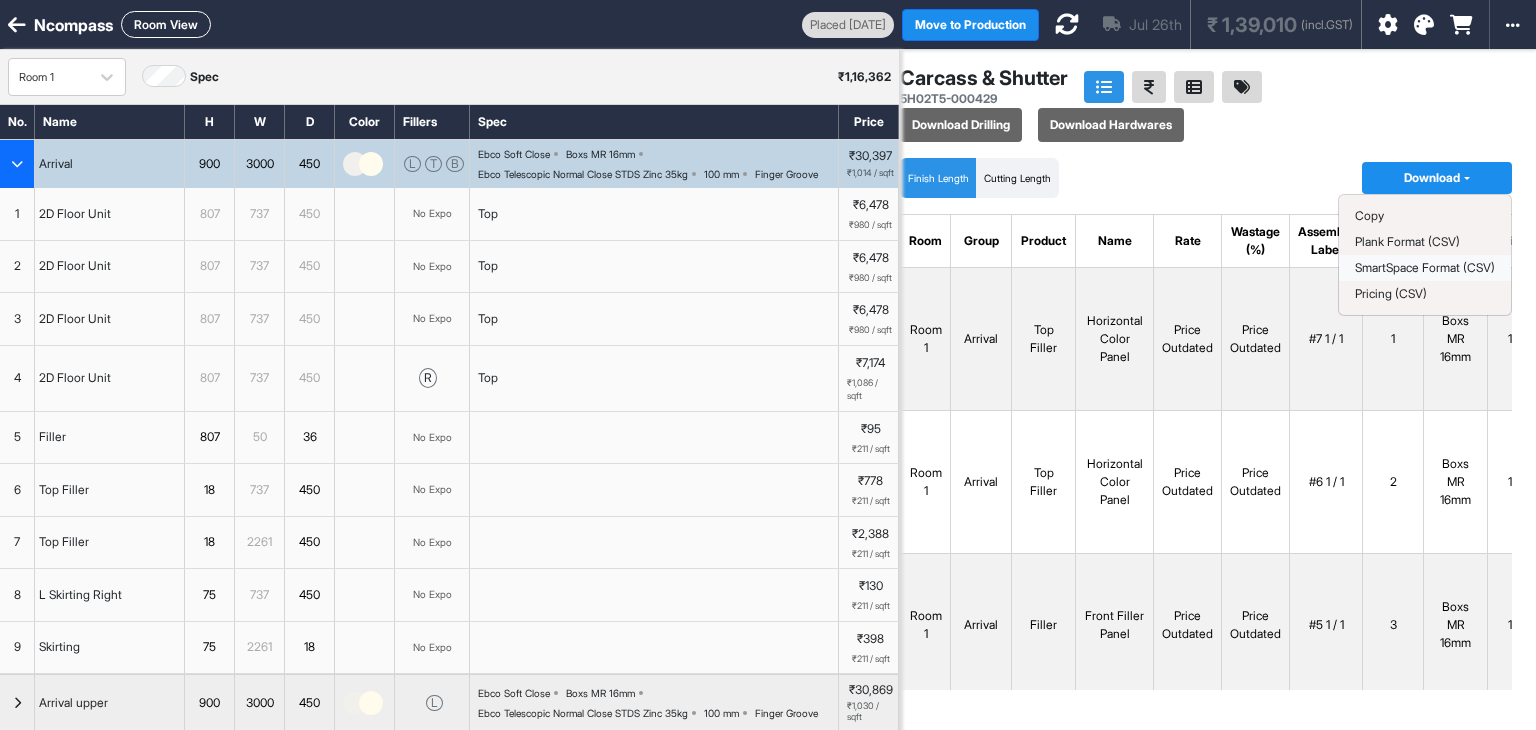 click on "SmartSpace Format (CSV)" at bounding box center [1425, 267] 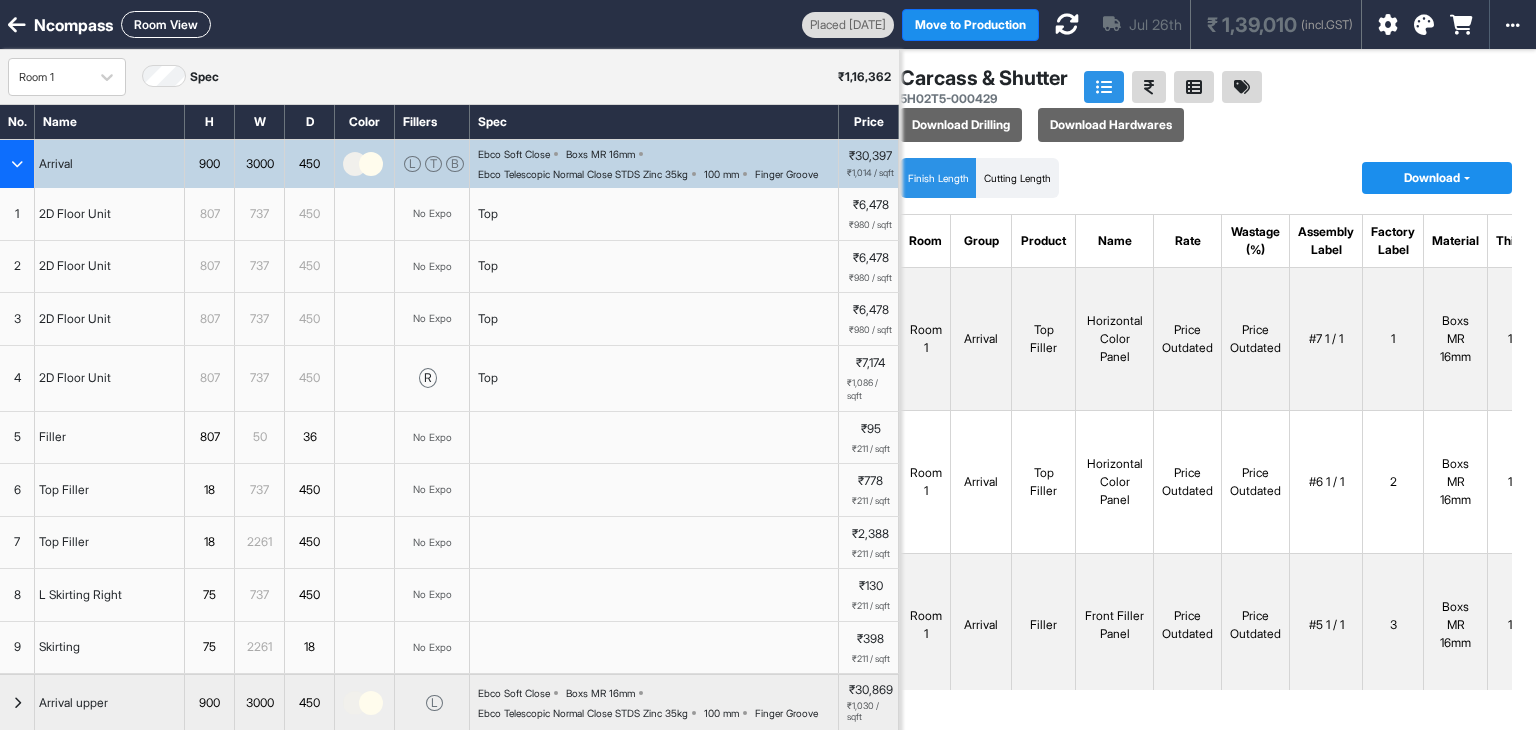 click on "Room View" at bounding box center [166, 24] 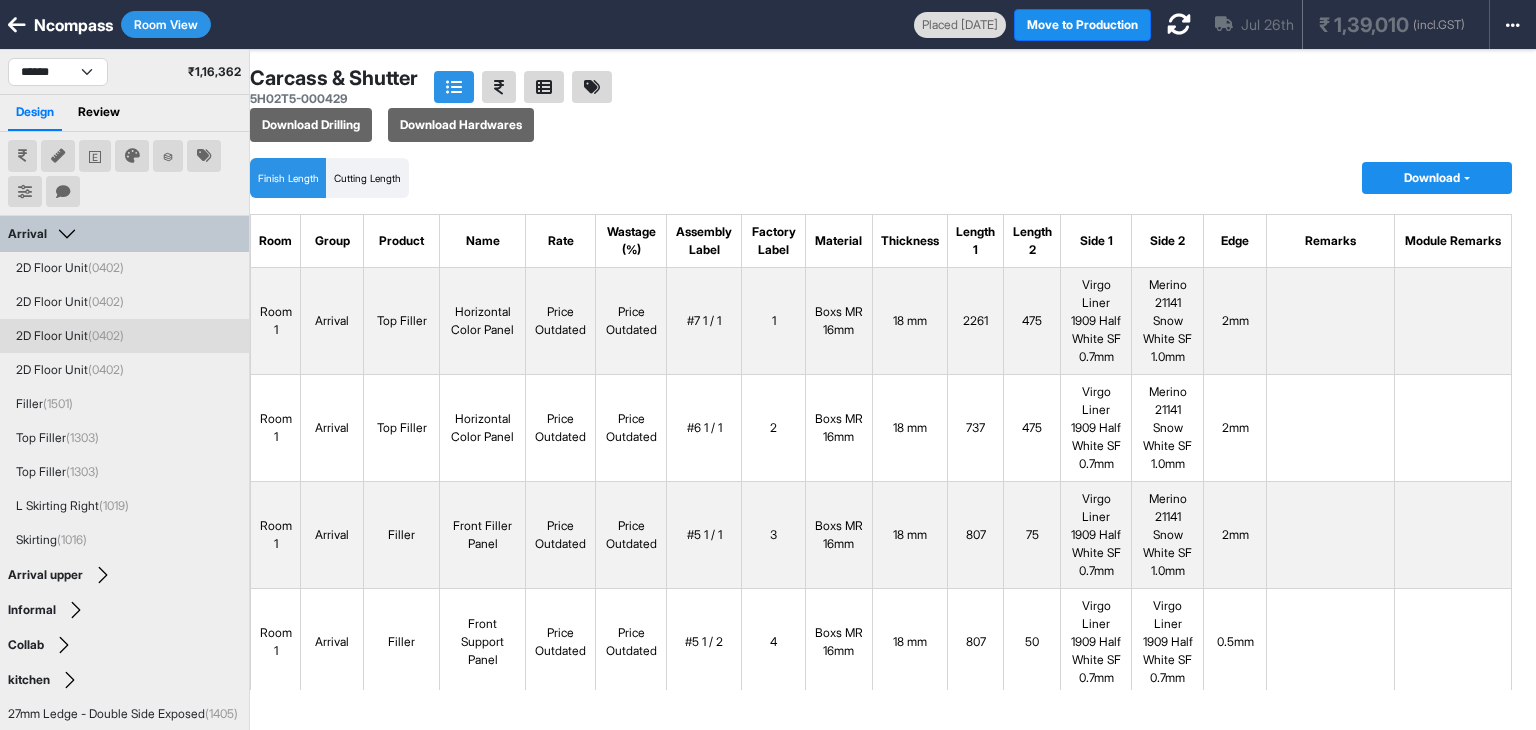 click on "(0402)" at bounding box center [106, 335] 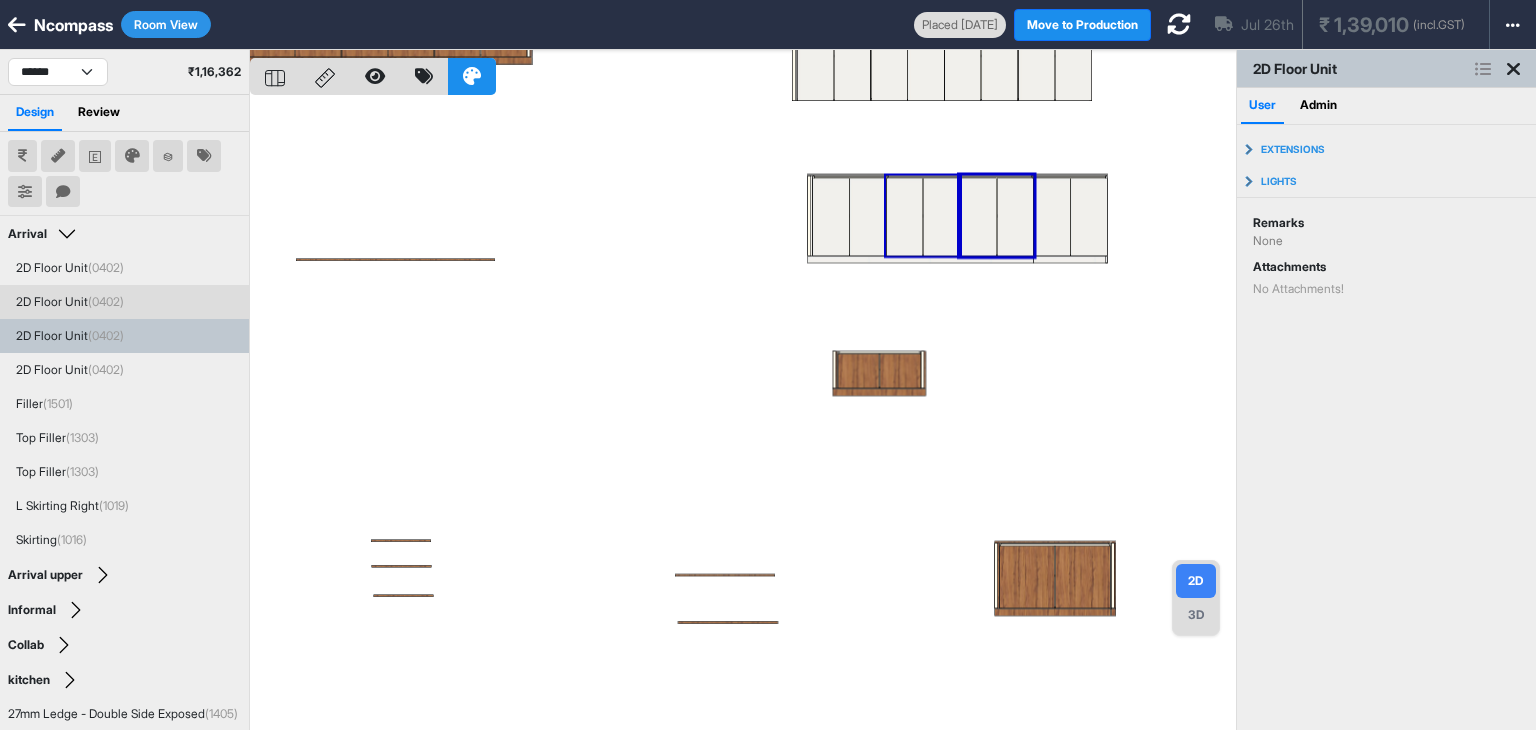 click at bounding box center (743, 415) 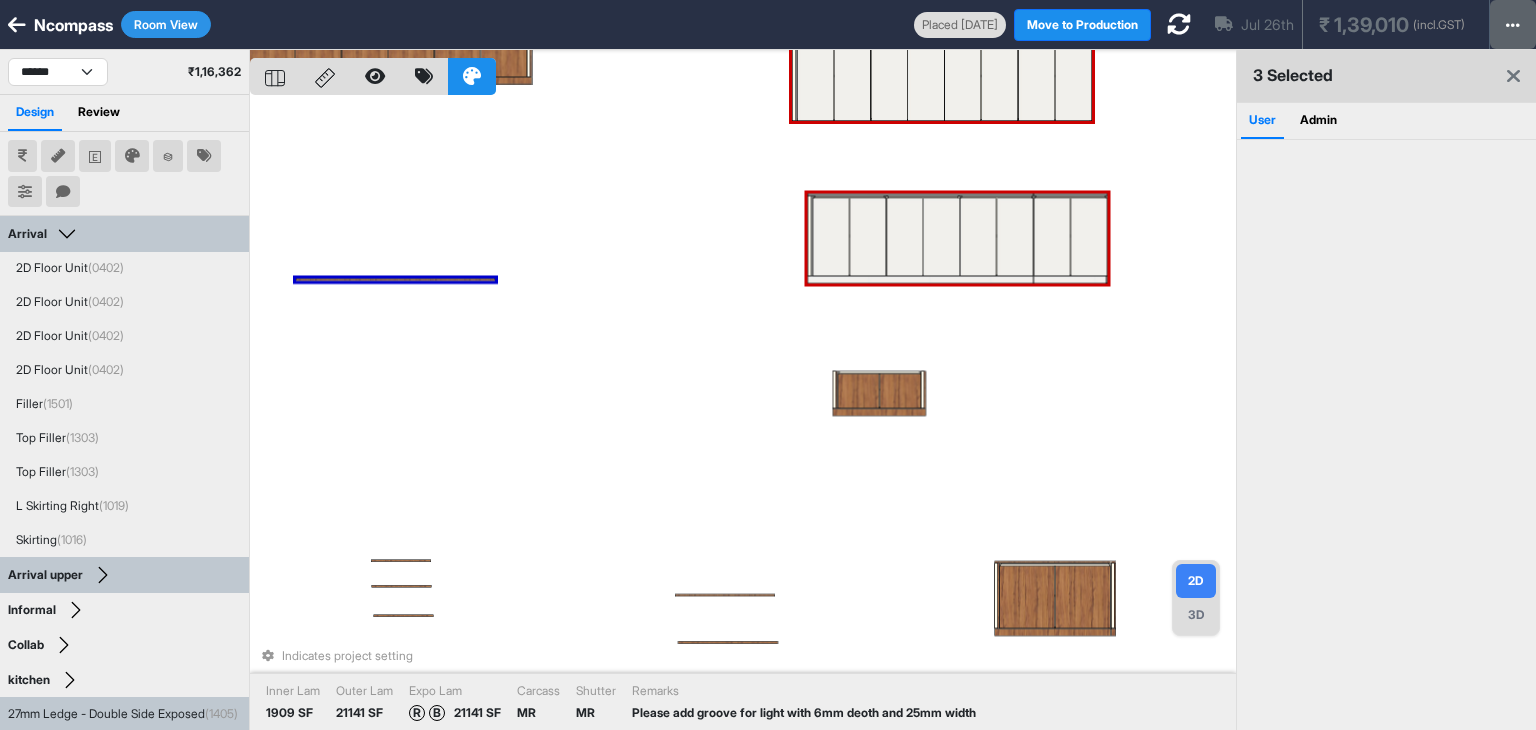 click at bounding box center [1513, 25] 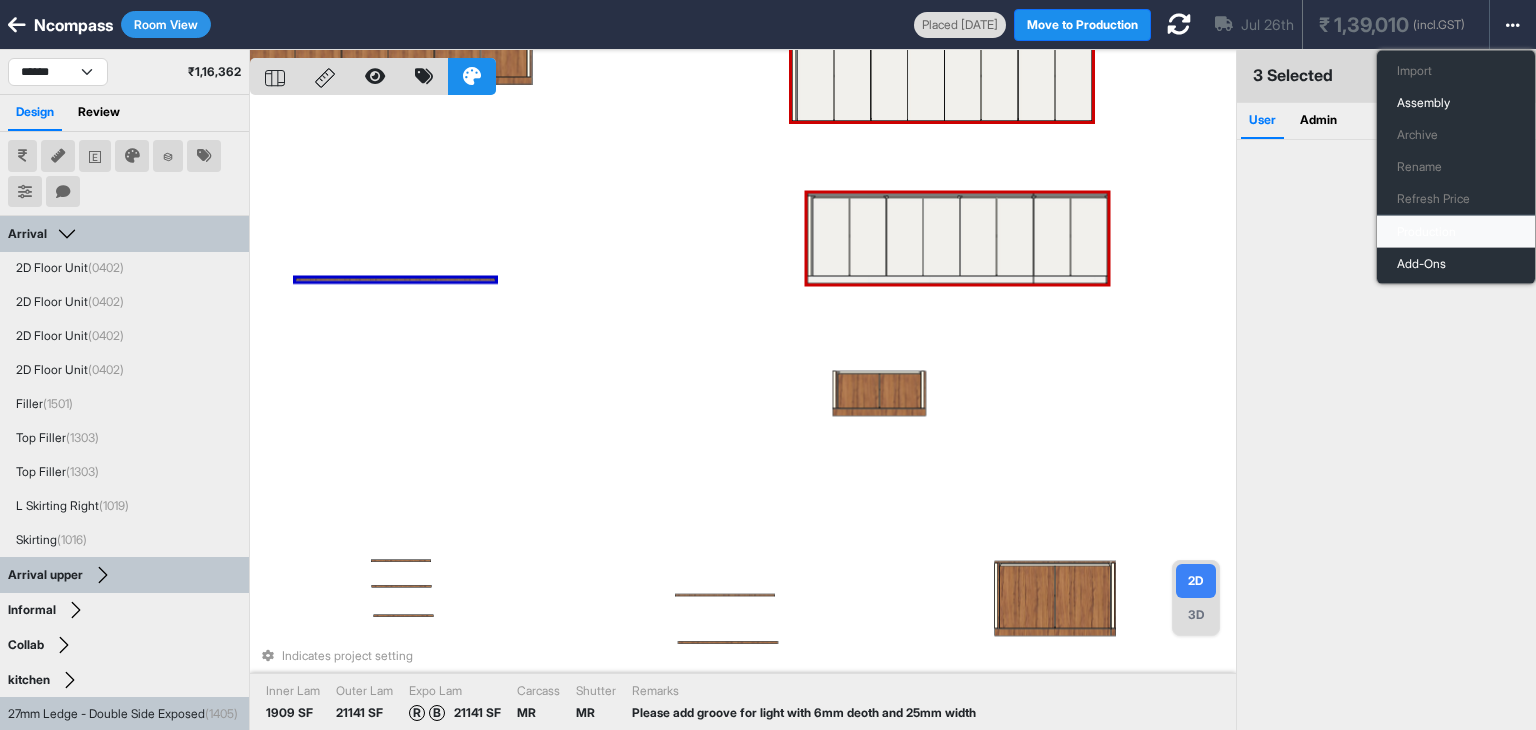 drag, startPoint x: 1422, startPoint y: 221, endPoint x: 1330, endPoint y: 180, distance: 100.72239 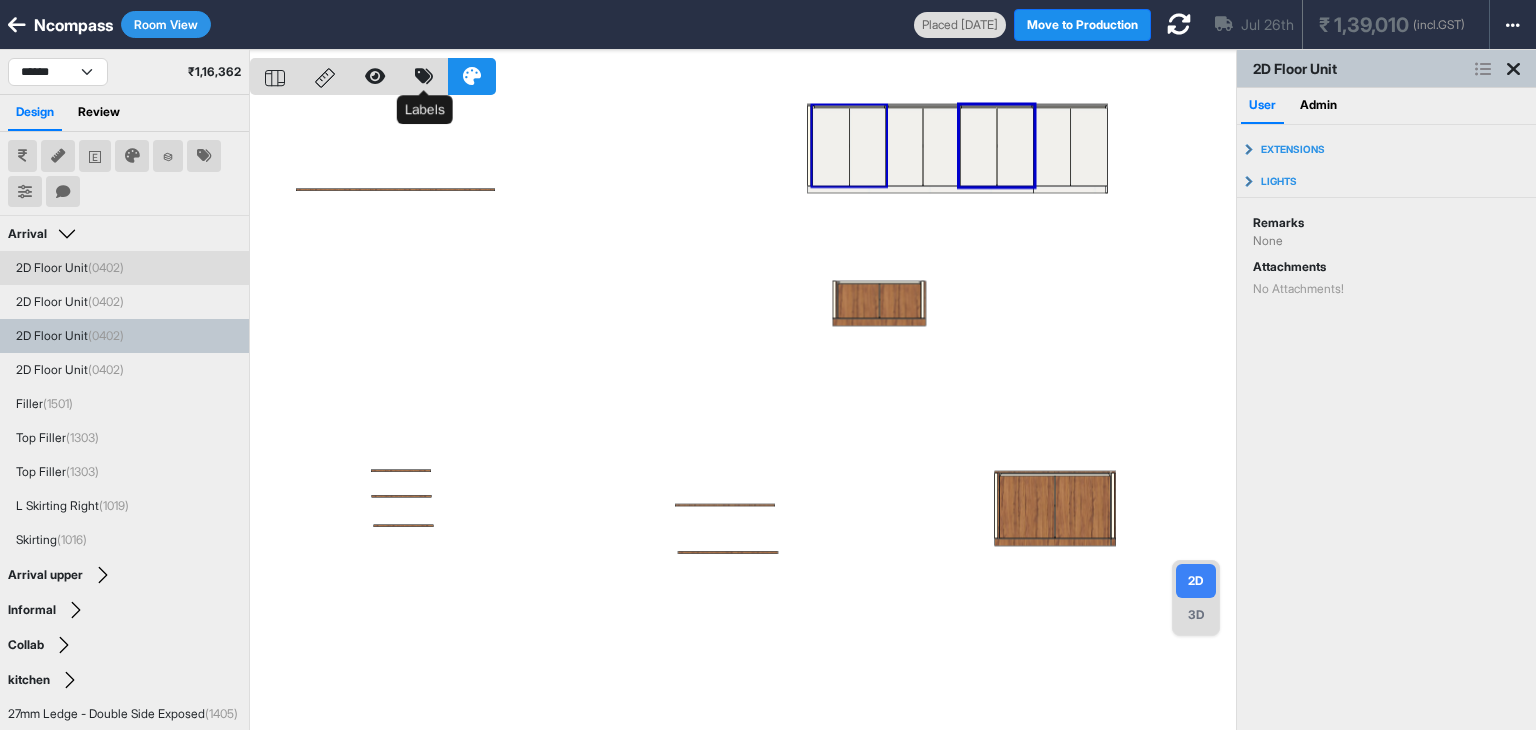 click at bounding box center (424, 76) 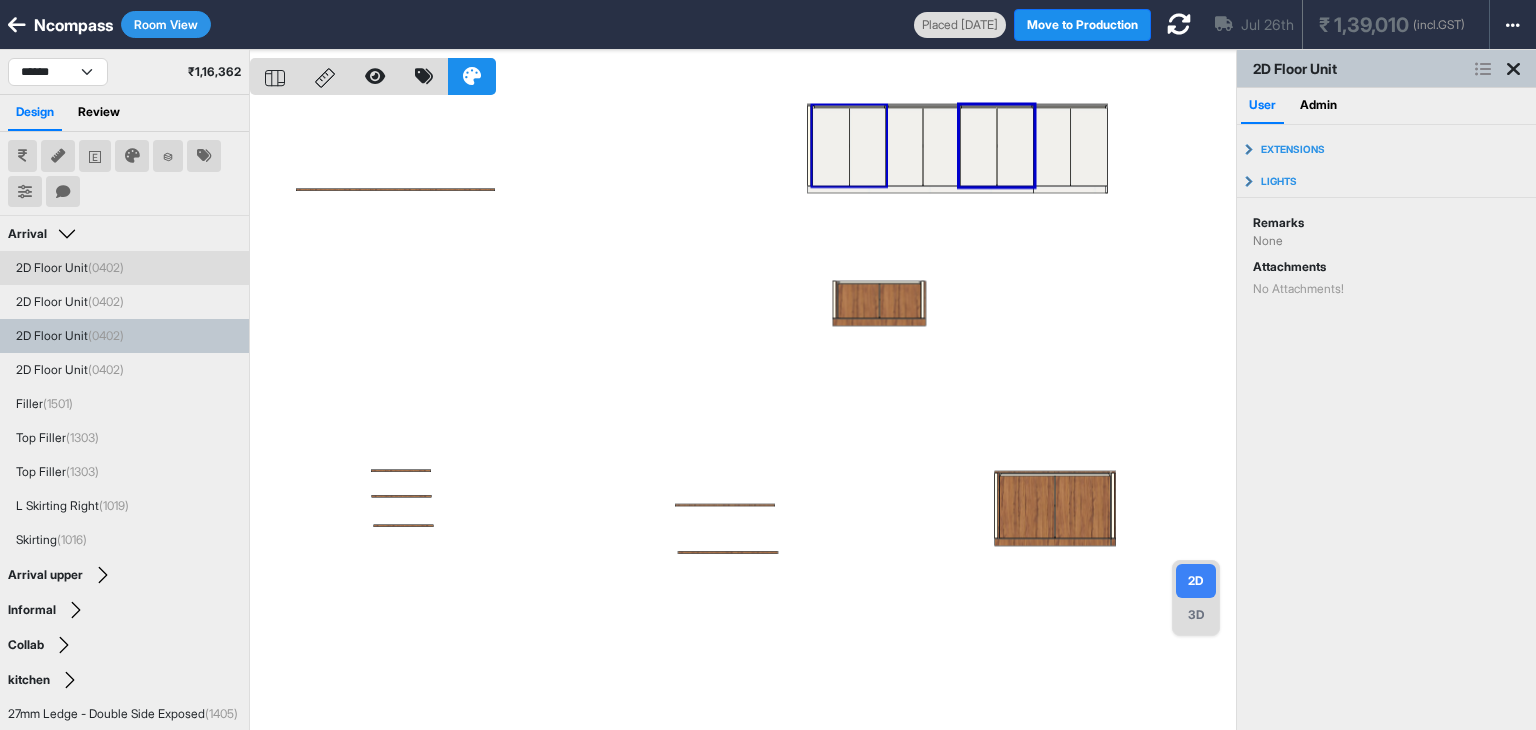 click at bounding box center [375, 76] 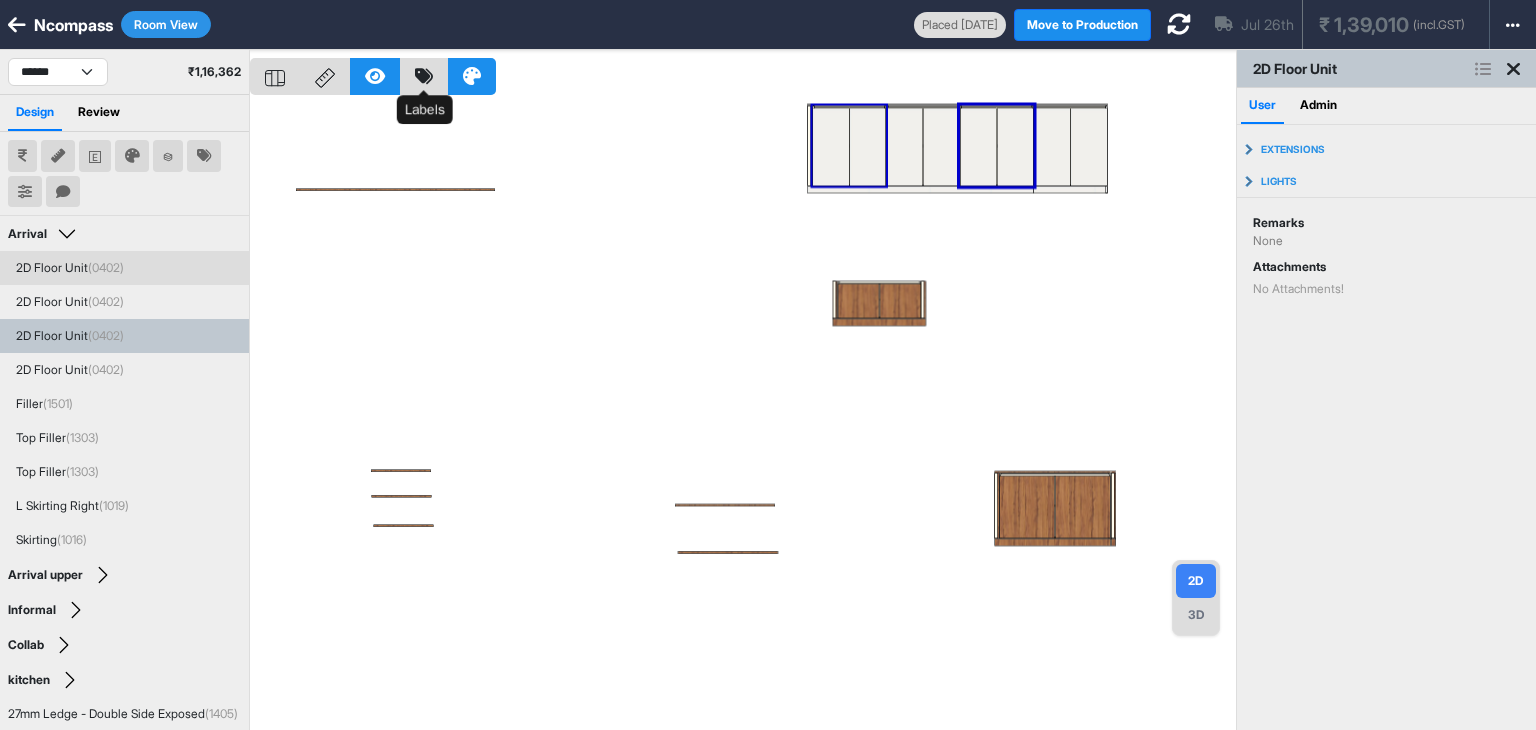 click at bounding box center (424, 76) 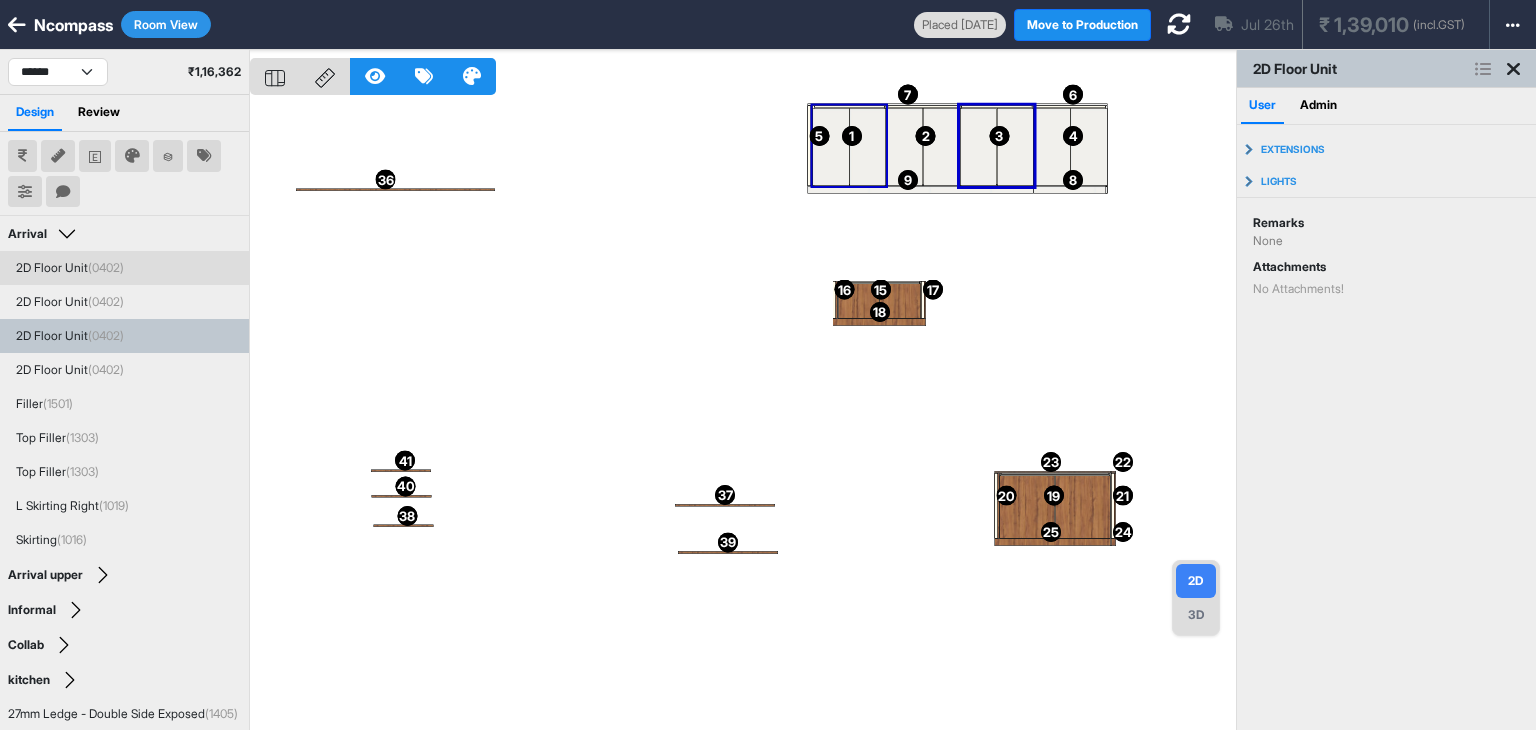 click at bounding box center [375, 76] 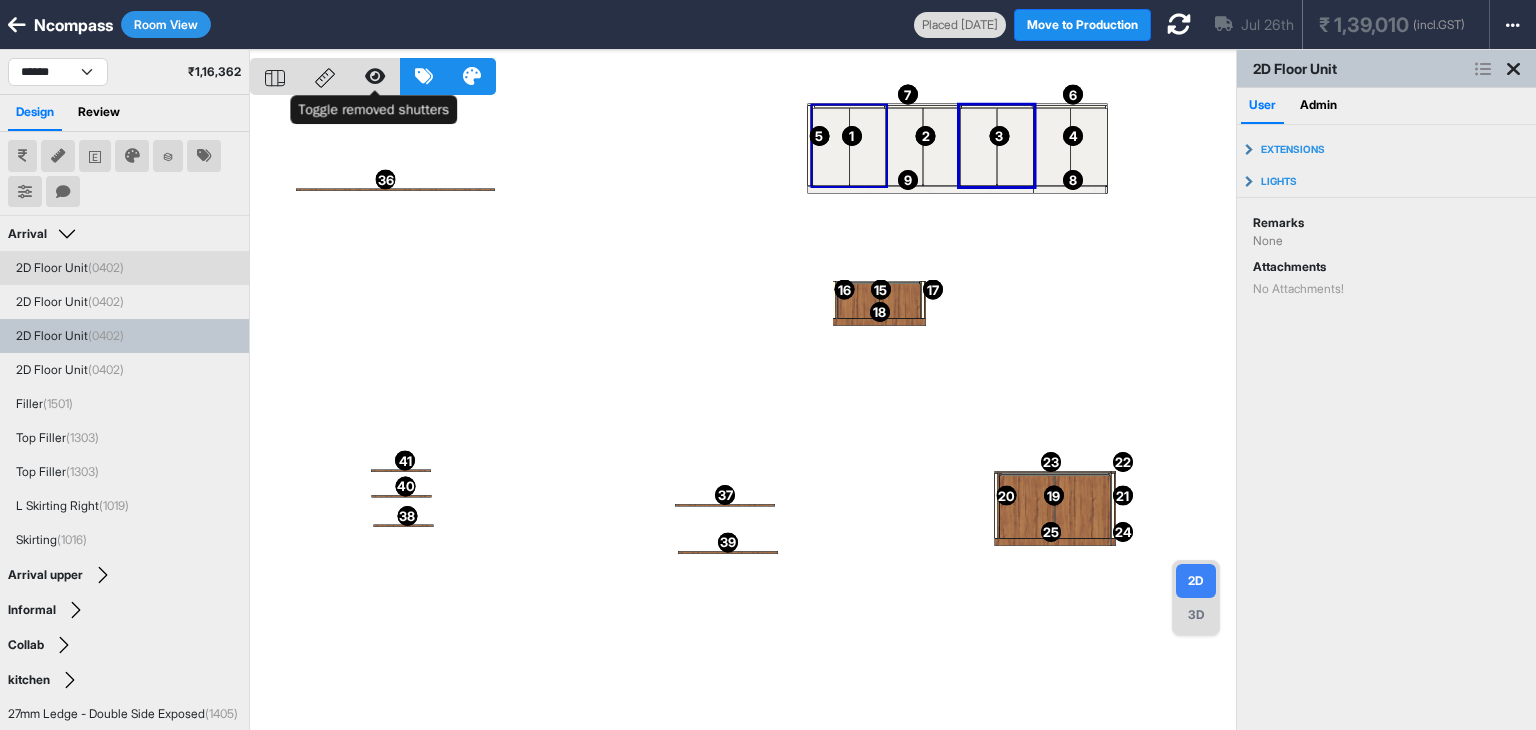 click on "1 1 2 2 3 3 4 4 5 5 6 6 7 7 8 8 9 9 10 10 11 11 12 12 13 13 14 14 15 15 16 16 17 17 18 18 19 19 20 20 21 21 22 22 23 23 24 24 25 25 26 26 27 27 28 28 29 29 30 30 31 31 32 32 33 33 34 34 35 35 36 36 37 37 38 38 39 39 40 40 41 41" at bounding box center (743, 415) 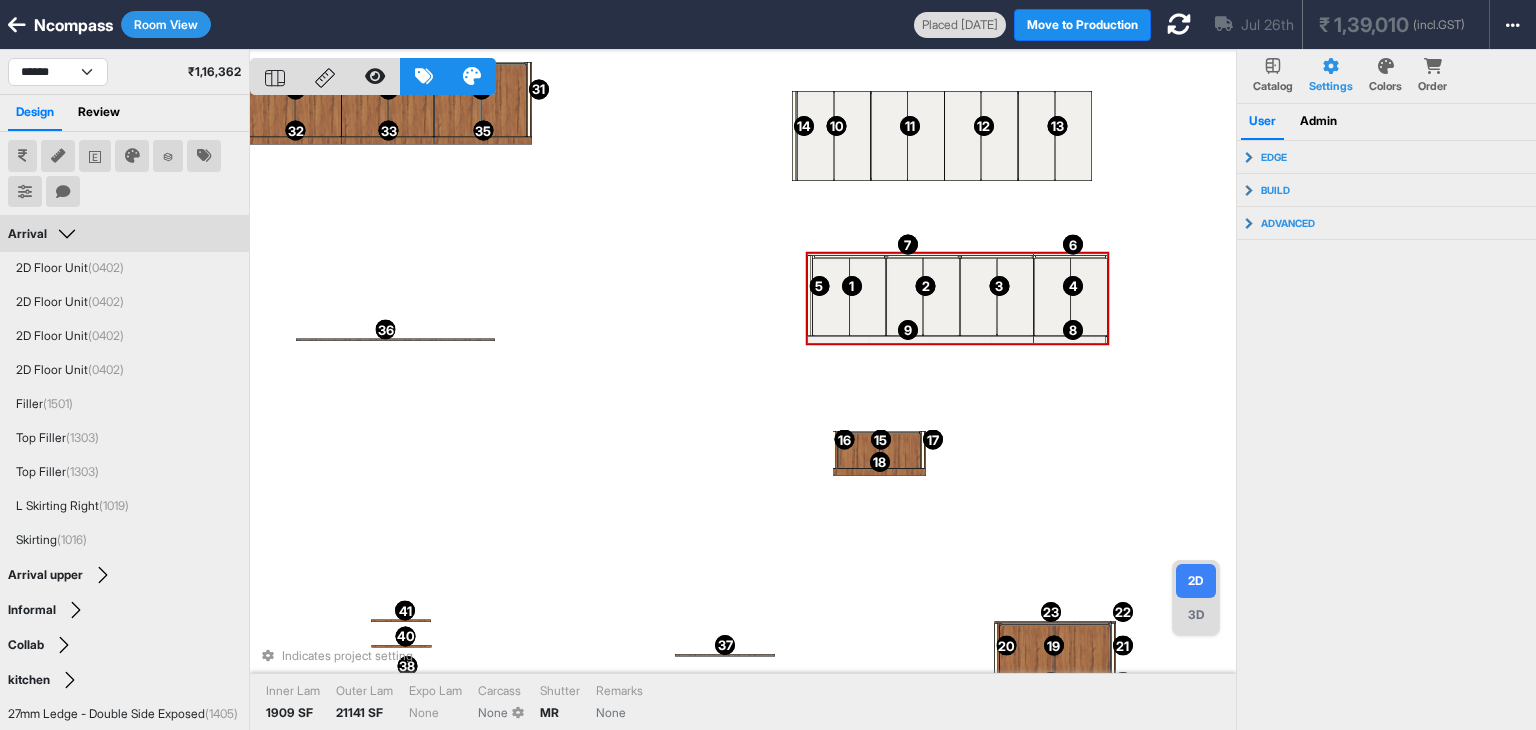 drag, startPoint x: 992, startPoint y: 256, endPoint x: 960, endPoint y: 253, distance: 32.140316 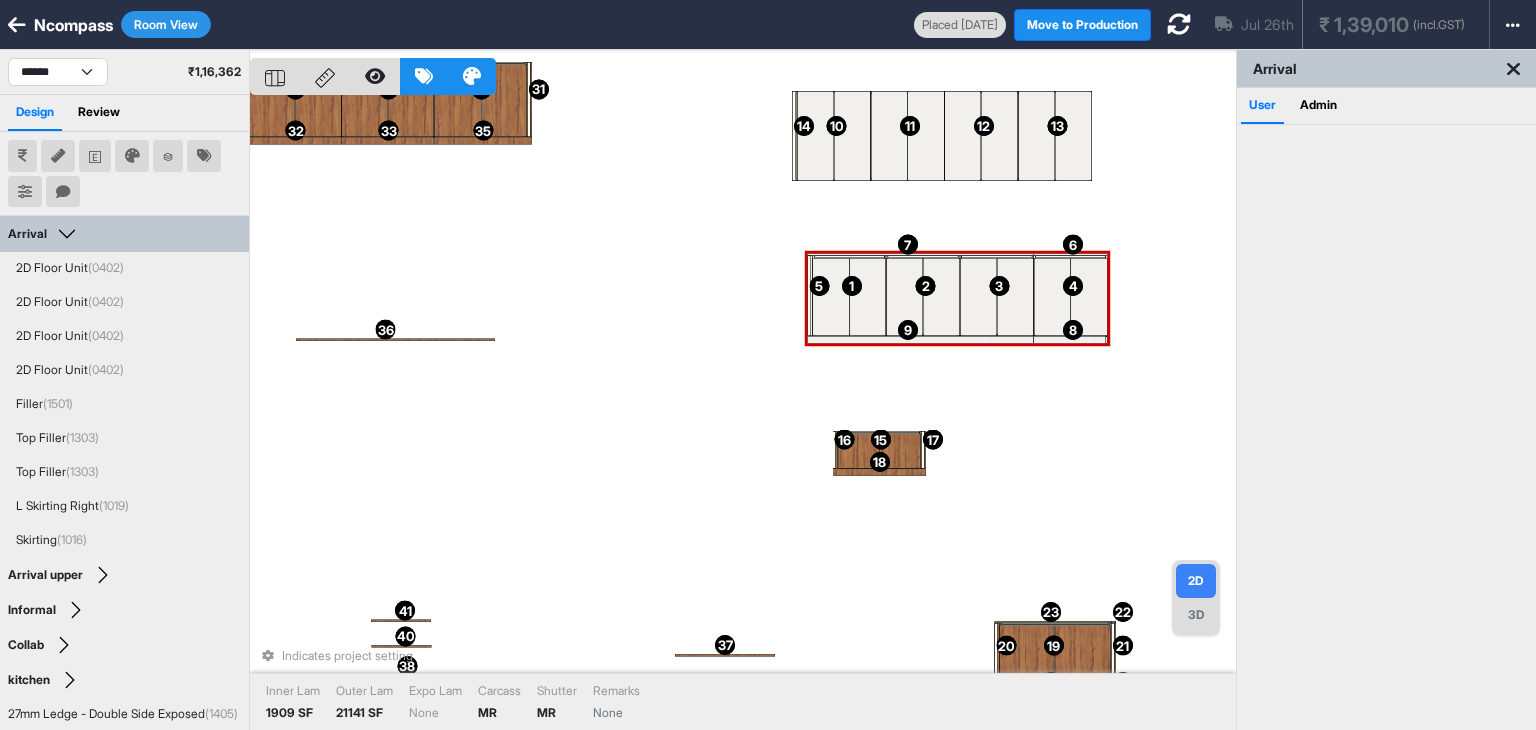 click at bounding box center [941, 297] 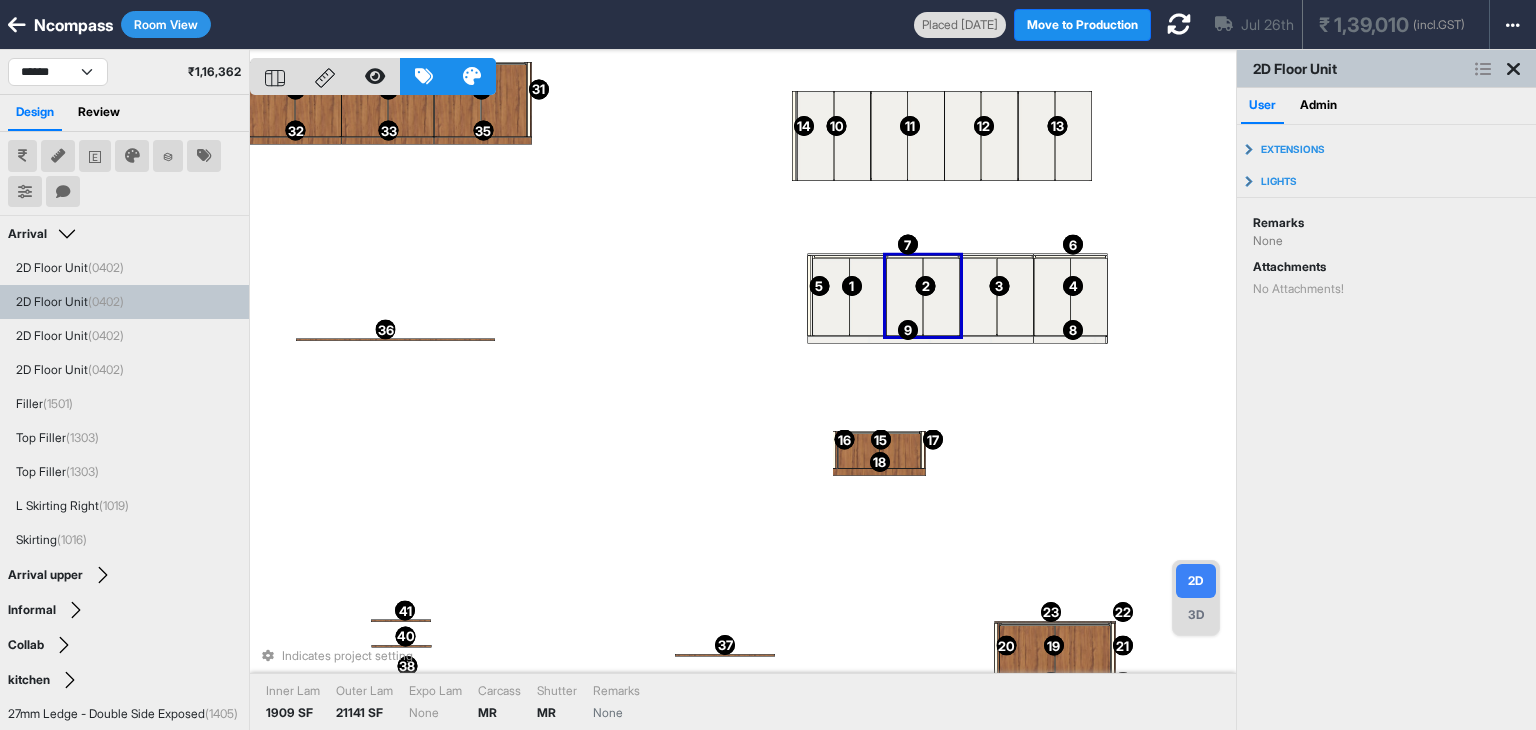 click at bounding box center [941, 295] 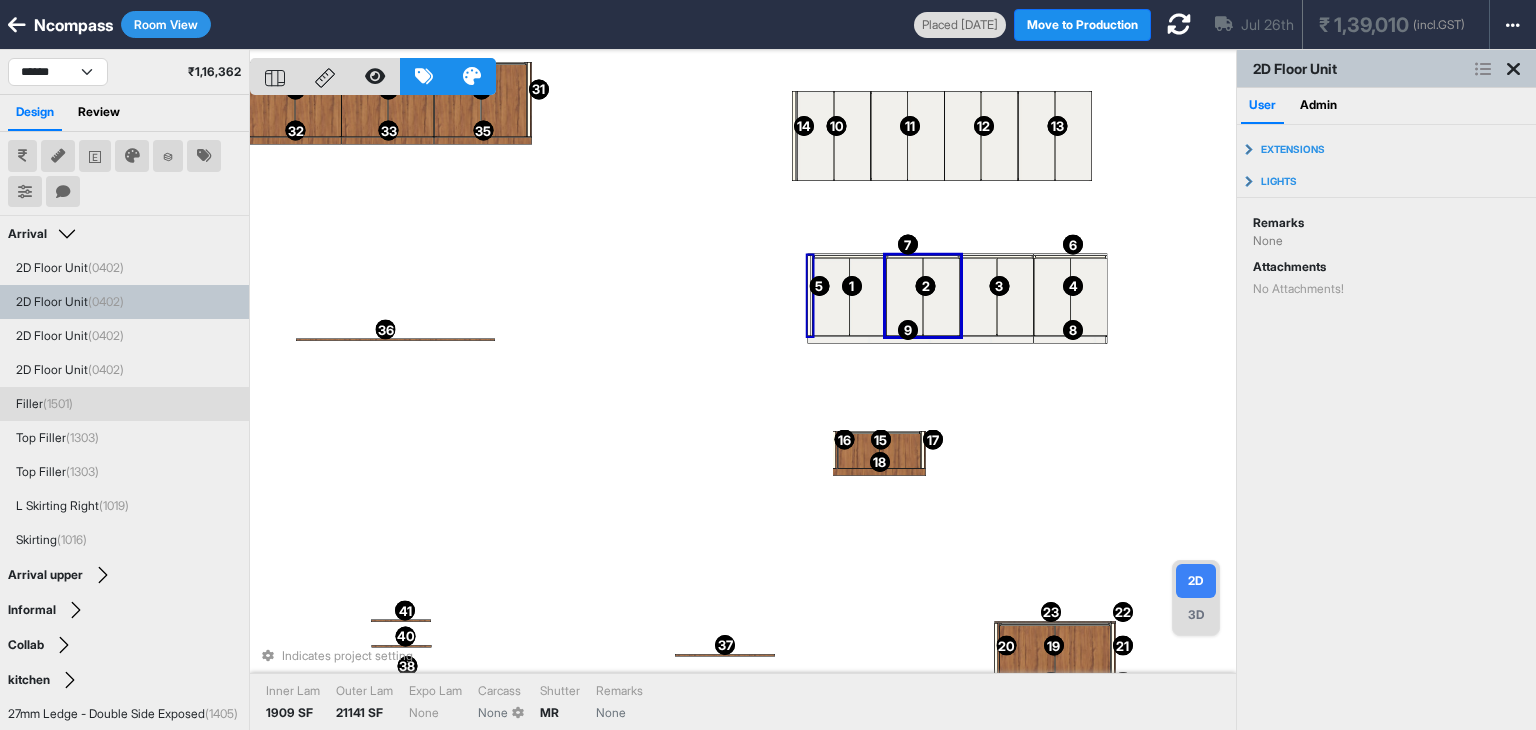 click on "1 1 2 2 3 3 4 4 5 5 6 6 7 7 8 8 9 9 10 10 11 11 12 12 13 13 14 14 15 15 16 16 17 17 18 18 19 19 20 20 21 21 22 22 23 23 24 24 25 25 26 26 27 27 28 28 29 29 30 30 31 31 32 32 33 33 34 34 35 35 36 36 37 37 38 38 39 39 40 40 41 41 Indicates project setting Inner Lam 1909 SF Outer Lam 21141 SF Expo Lam None Carcass None Shutter MR Remarks None" at bounding box center (743, 415) 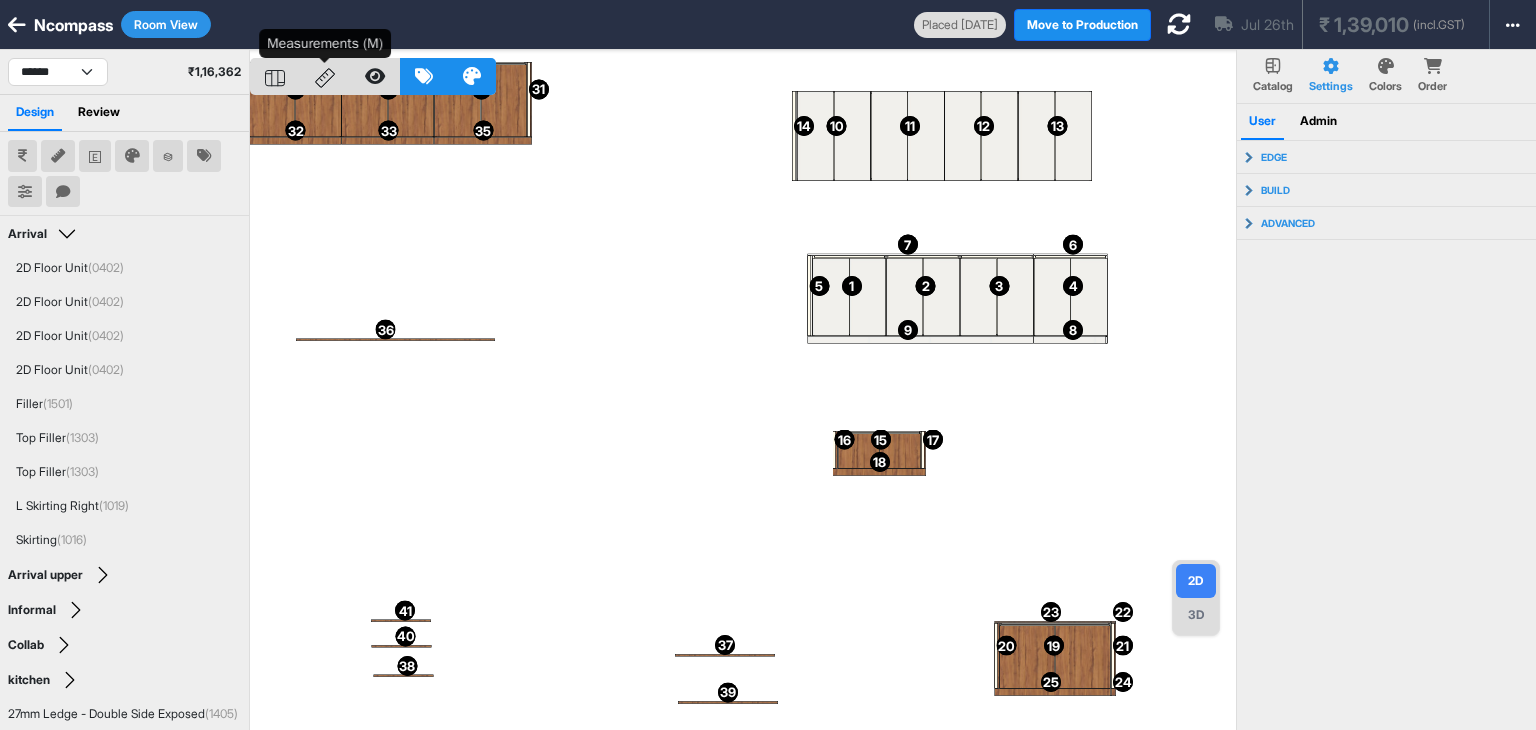 click 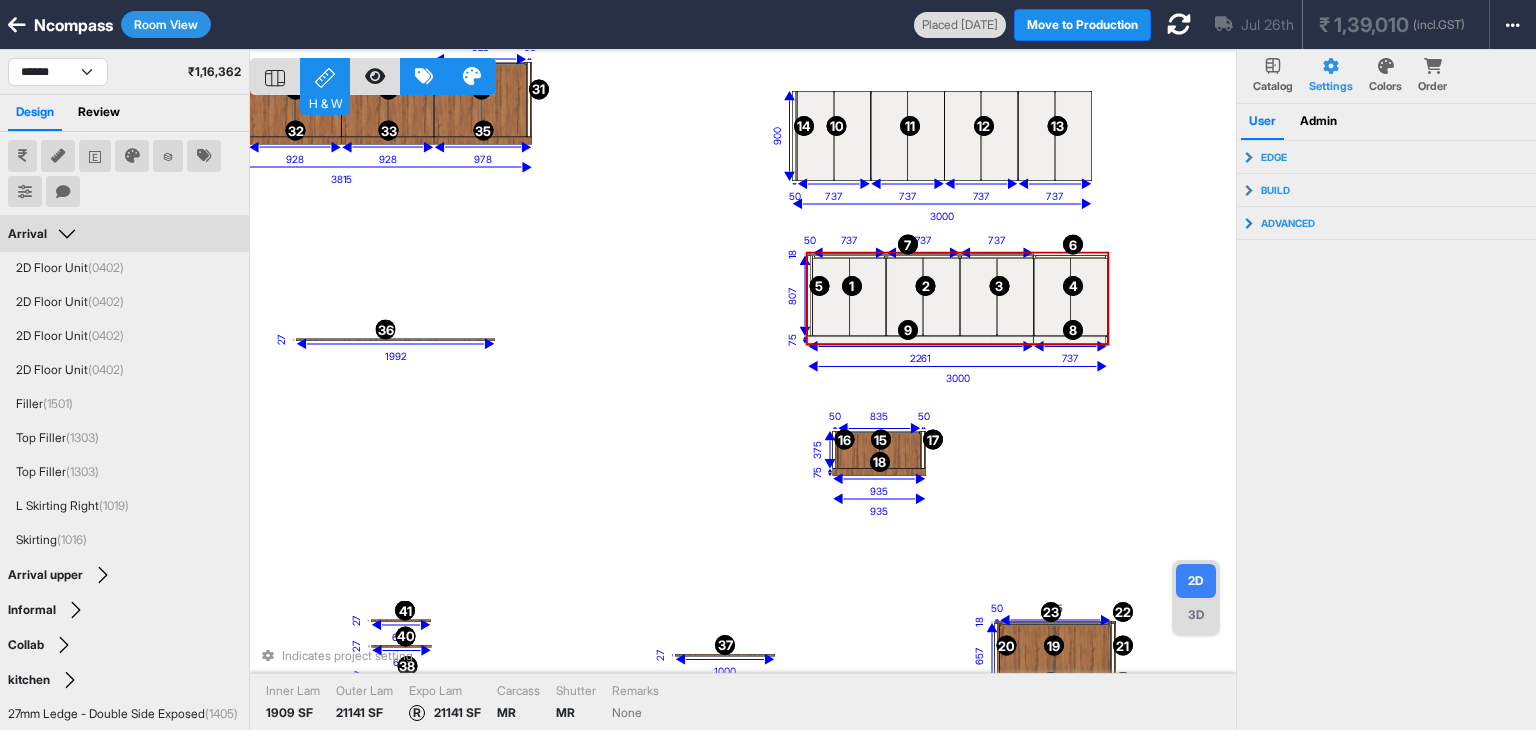 click at bounding box center [1052, 297] 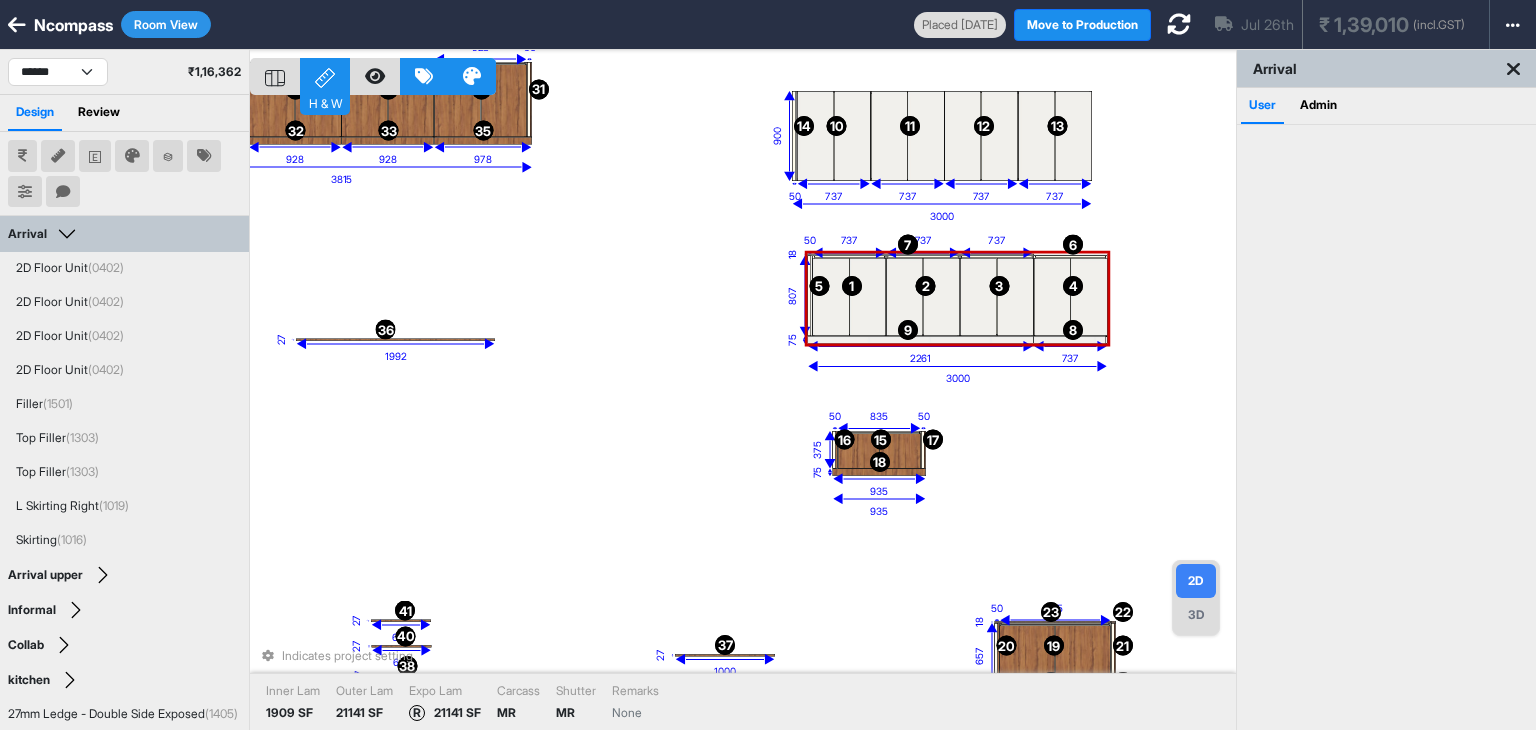 click at bounding box center (1052, 297) 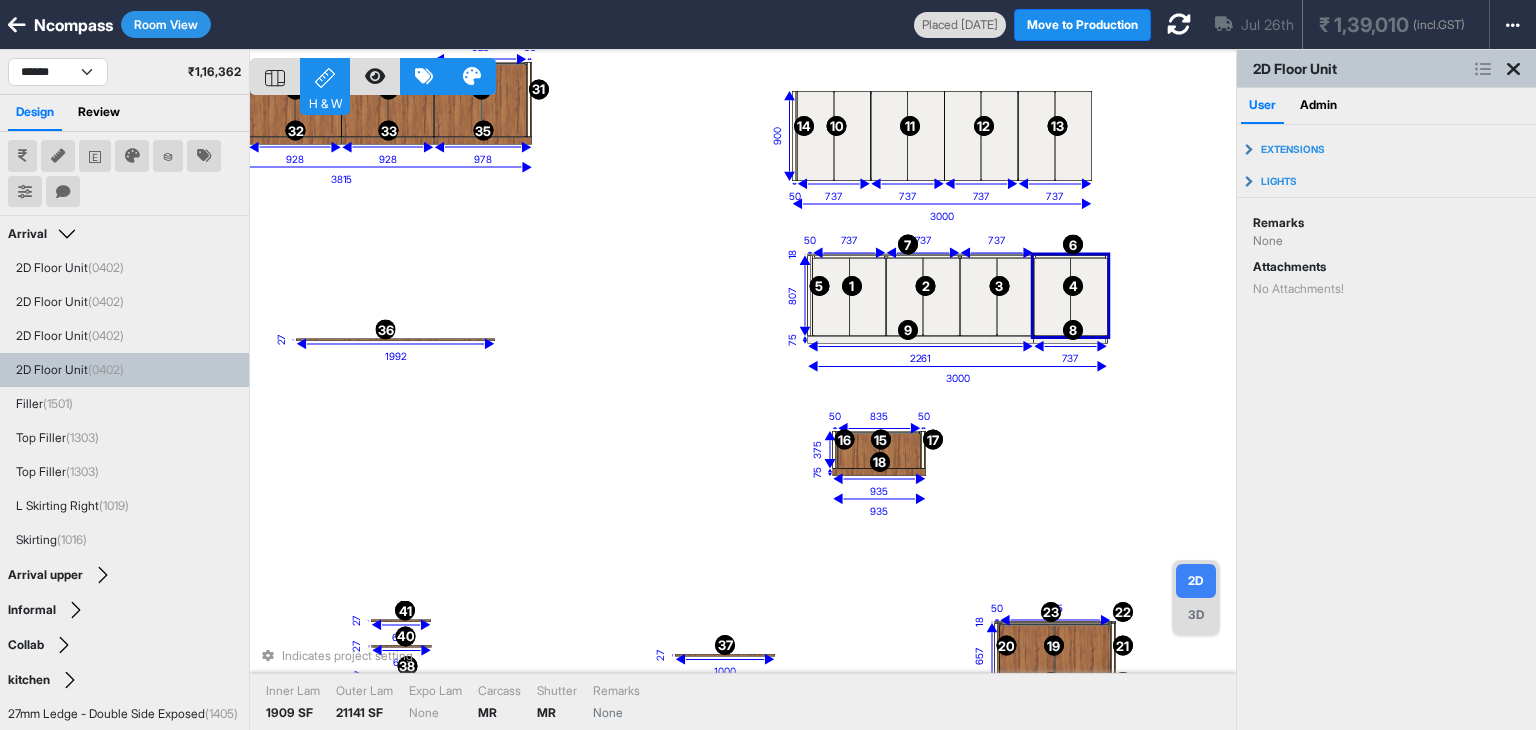 click on "2D Floor Unit  (0402)" at bounding box center (70, 370) 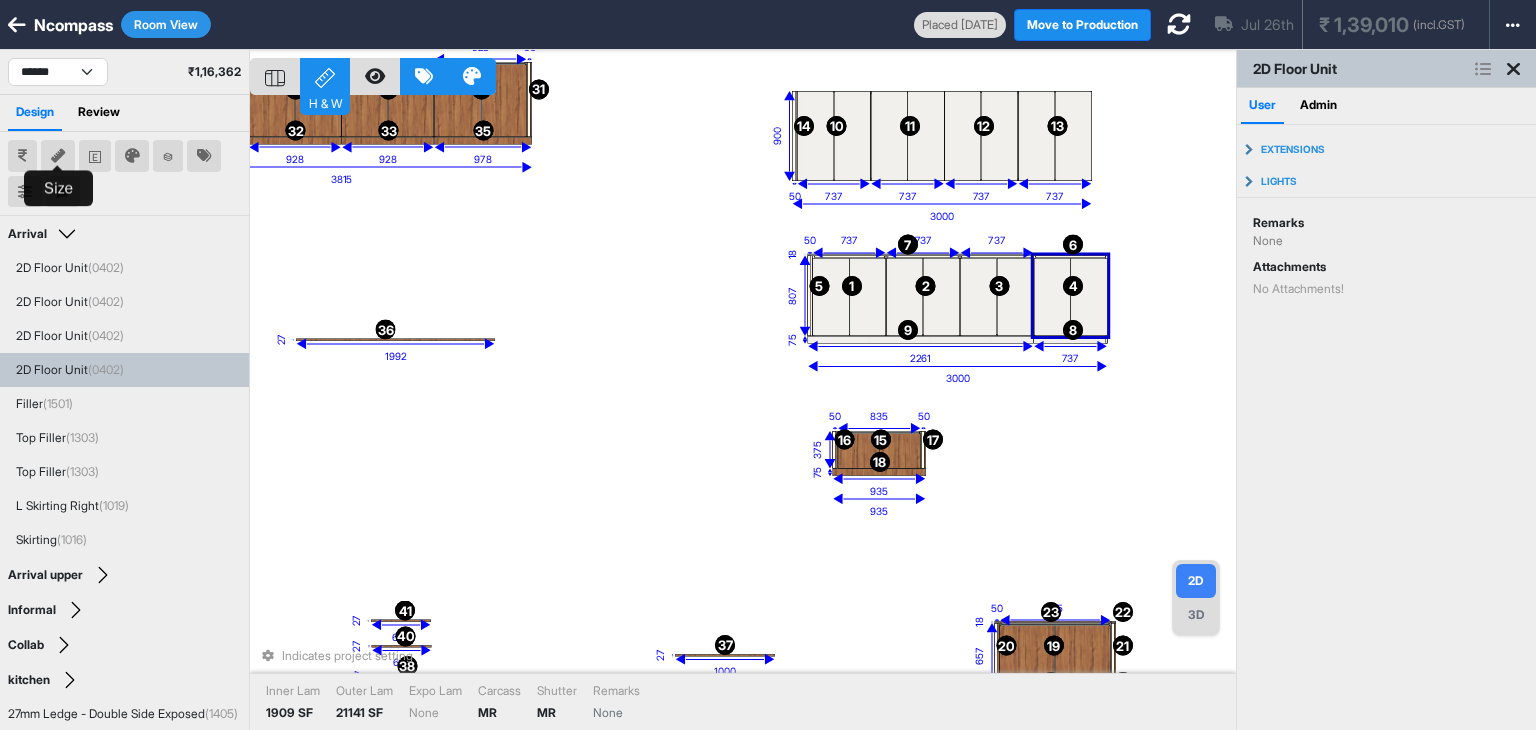 click at bounding box center [58, 156] 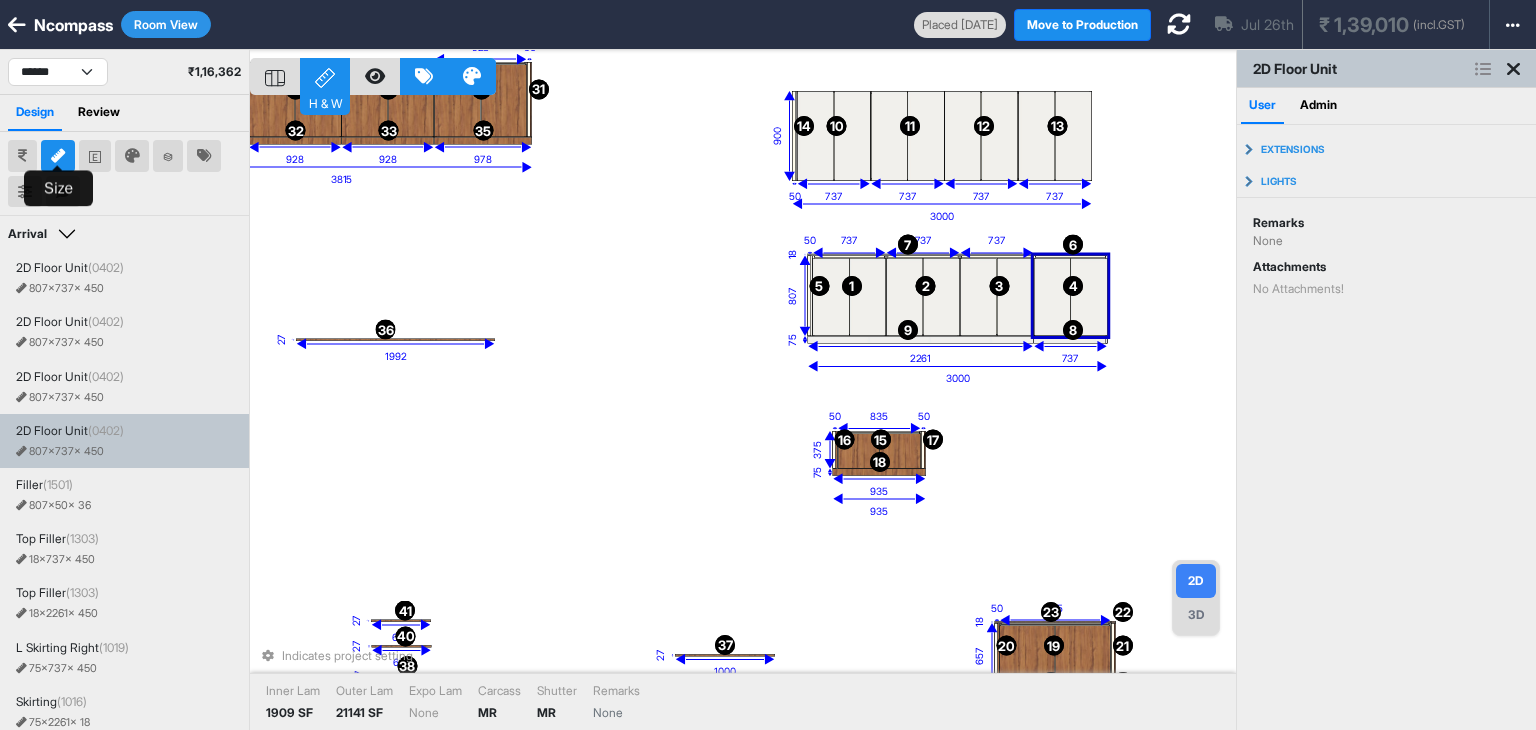 click at bounding box center [58, 156] 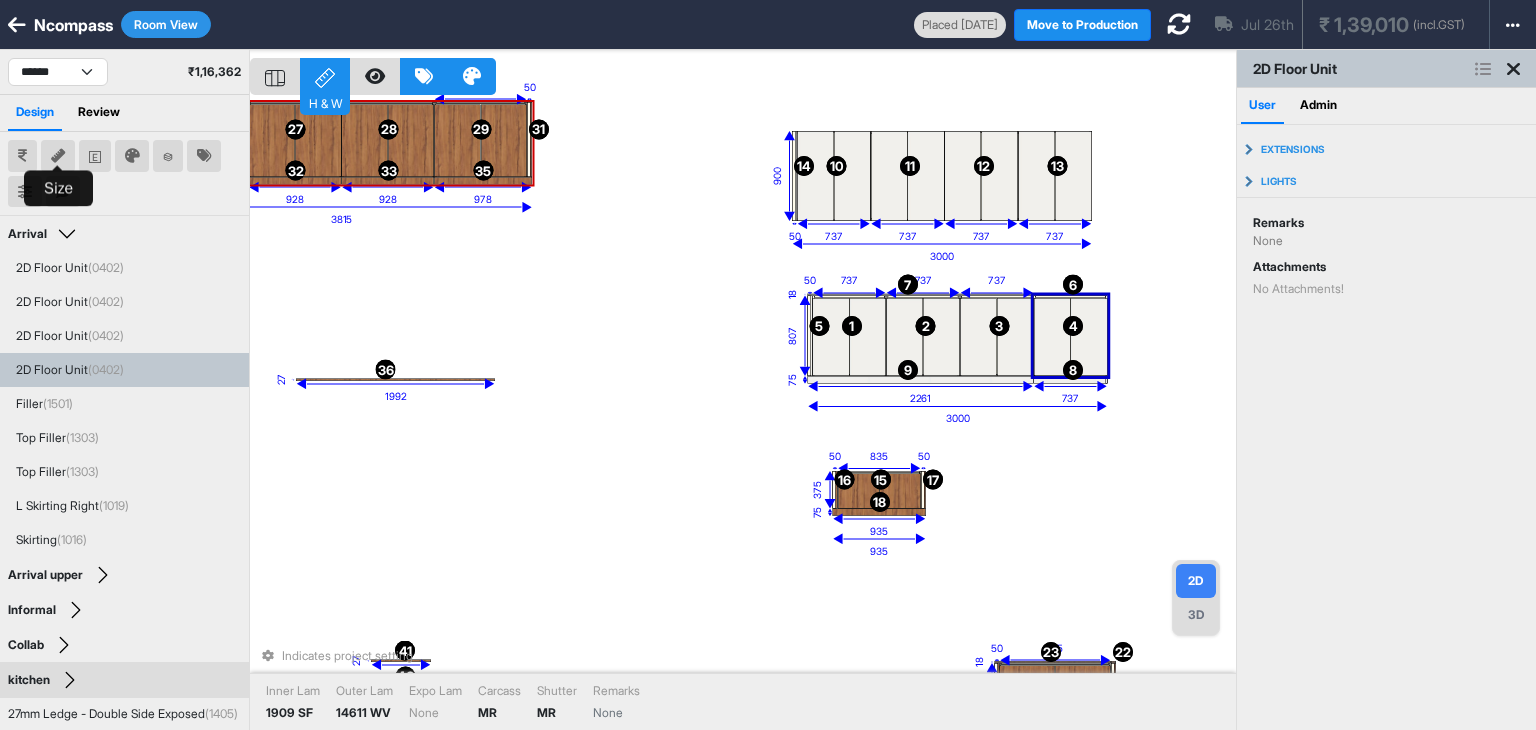 type 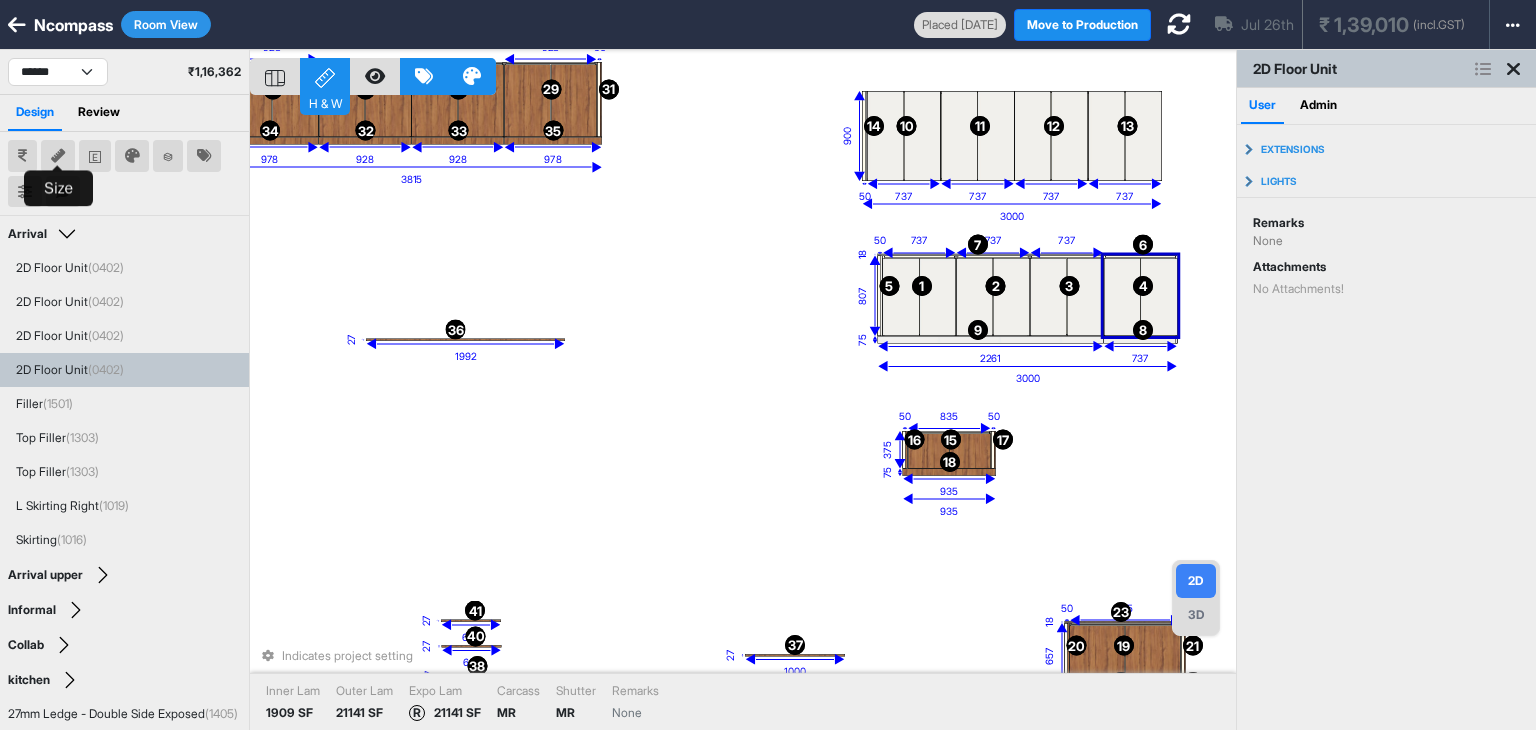 click on "eq eq 1 1 eq eq 2 2 eq eq 3 3 eq eq 4 4 5 5 6 6 7 7 8 8 9 9 eq eq 10 10 eq eq 11 11 eq eq 12 12 eq eq 13 13 14 14 eq eq 15 15 16 16 17 17 18 18 eq eq 19 19 20 20 21 21 22 22 23 23 24 24 25 25 eq eq 26 26 27 27 28 28 29 29 30 30 31 31 32 32 33 33 34 34 35 35 36 36 37 37 38 38 39 39 40 40 41 41 27 1992 27 1000 27 600 27 1000 27 600 27 600 3000 3000 935 1215 3815 737 737 737 807 50 18 737 75 2261 737 737 737 737 900 50 835 375 50 50 75 935 1115 657 50 18 50 75 1165 928 928 750 50 50 928 928 75 978 978 Indicates project setting Inner Lam 1909 SF Outer Lam 21141 SF Expo Lam R 21141 SF Carcass MR Shutter MR Remarks None" at bounding box center (743, 415) 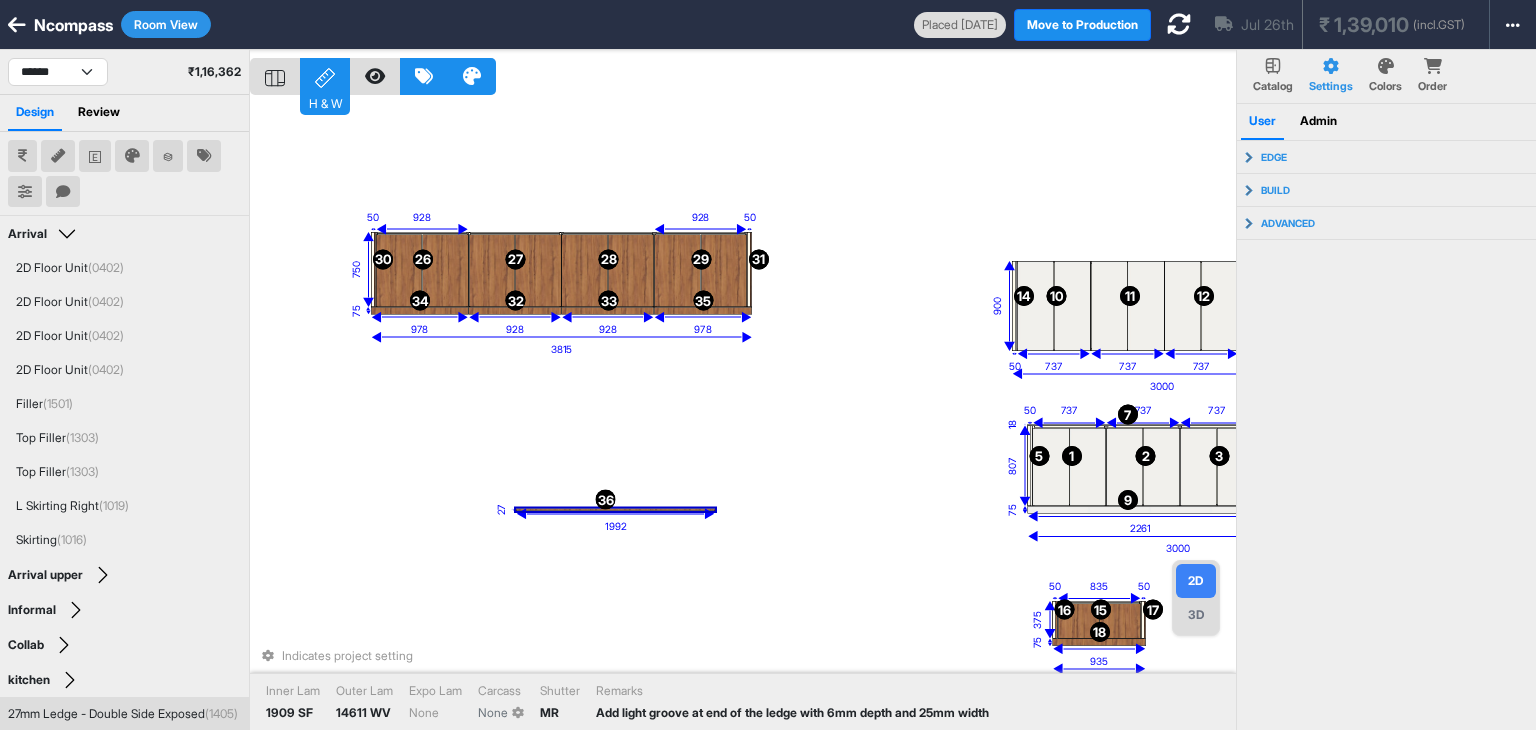 click at bounding box center (615, 513) 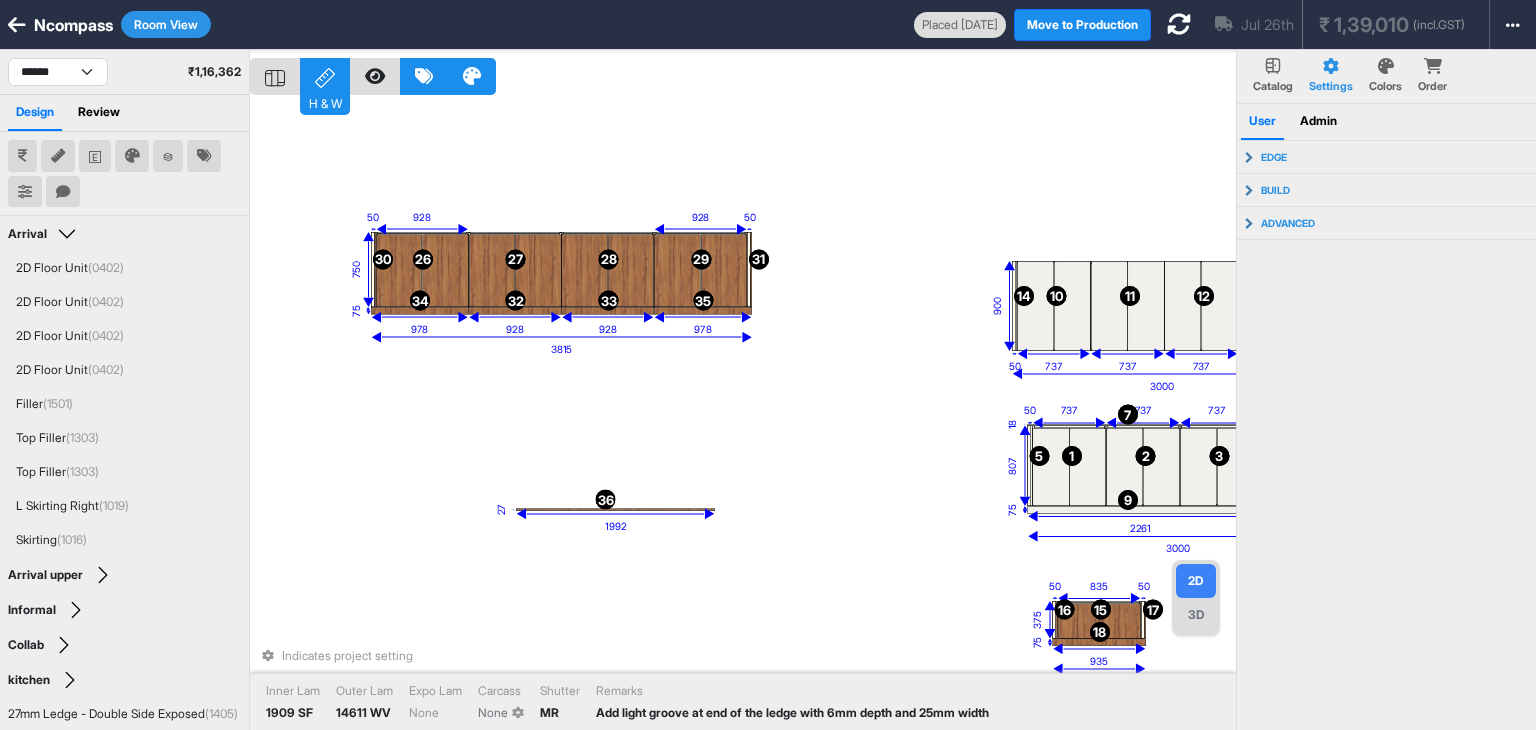 click at bounding box center (615, 514) 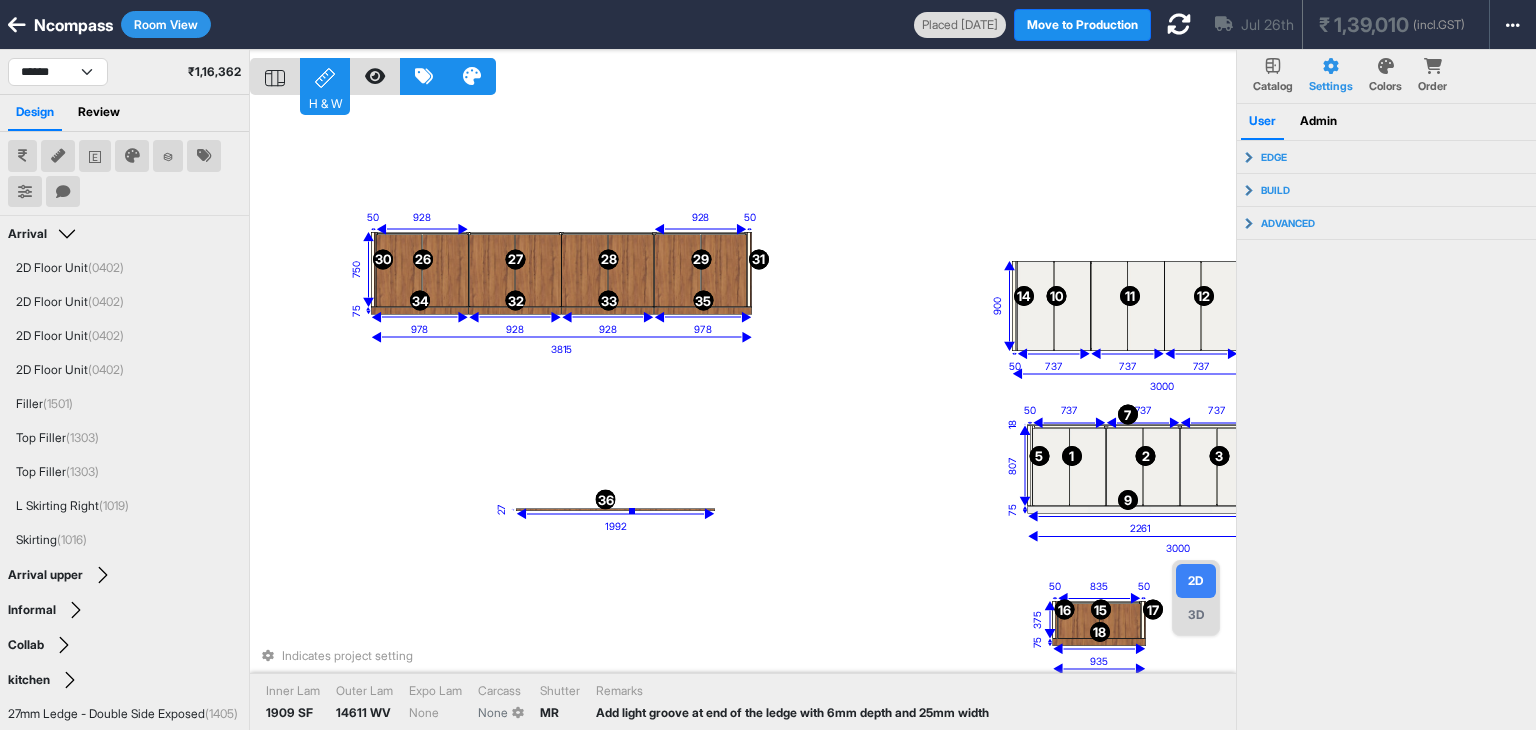 click at bounding box center (615, 514) 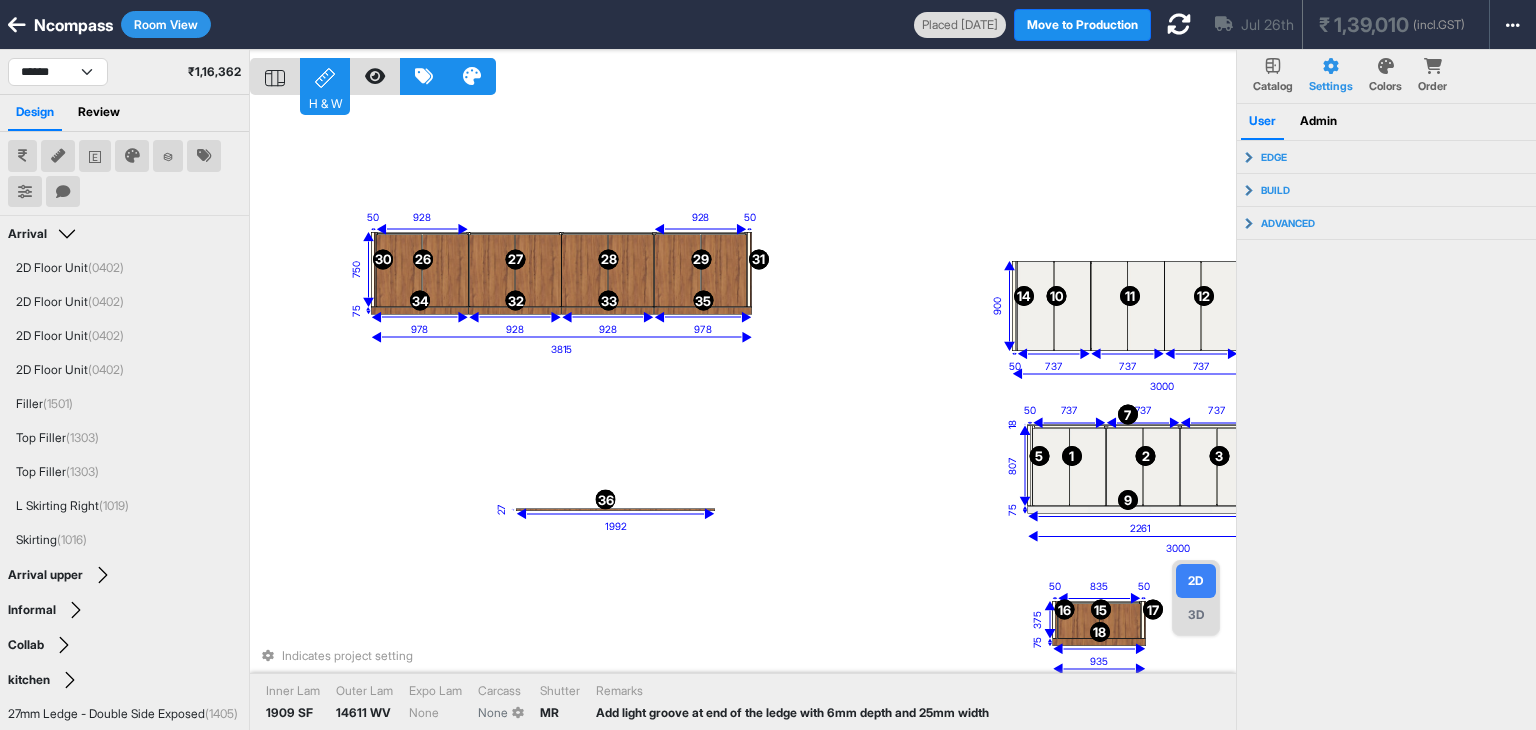 click at bounding box center (615, 514) 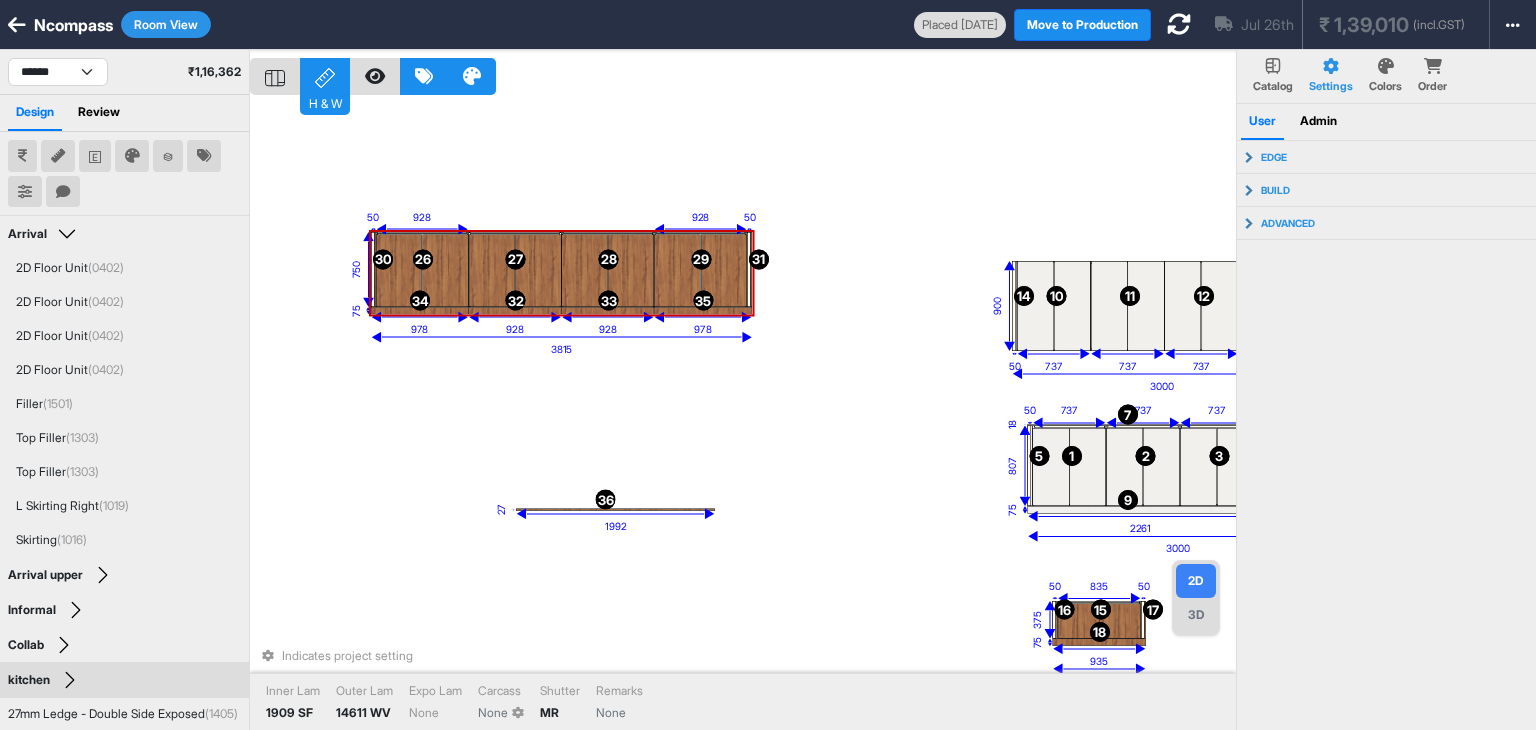 click 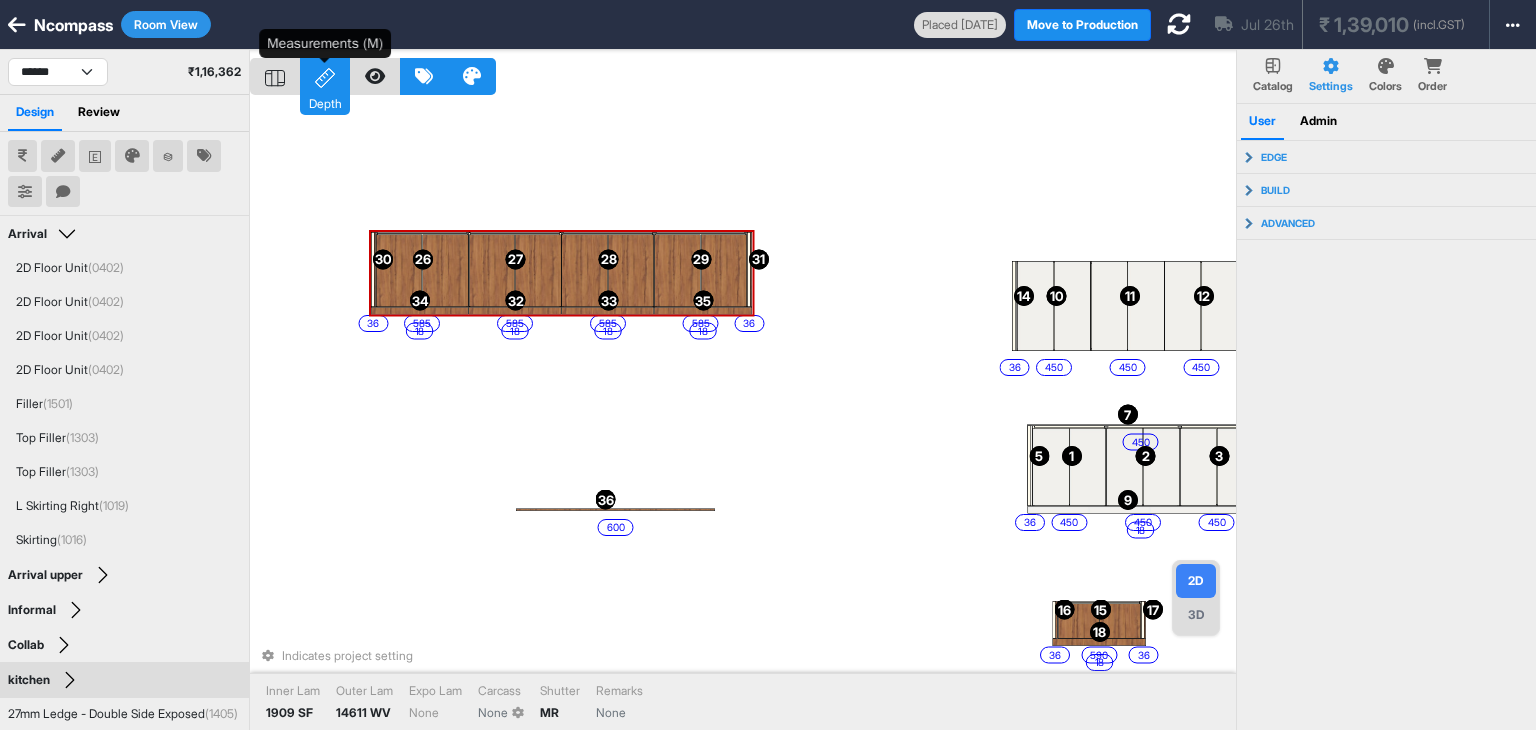 click 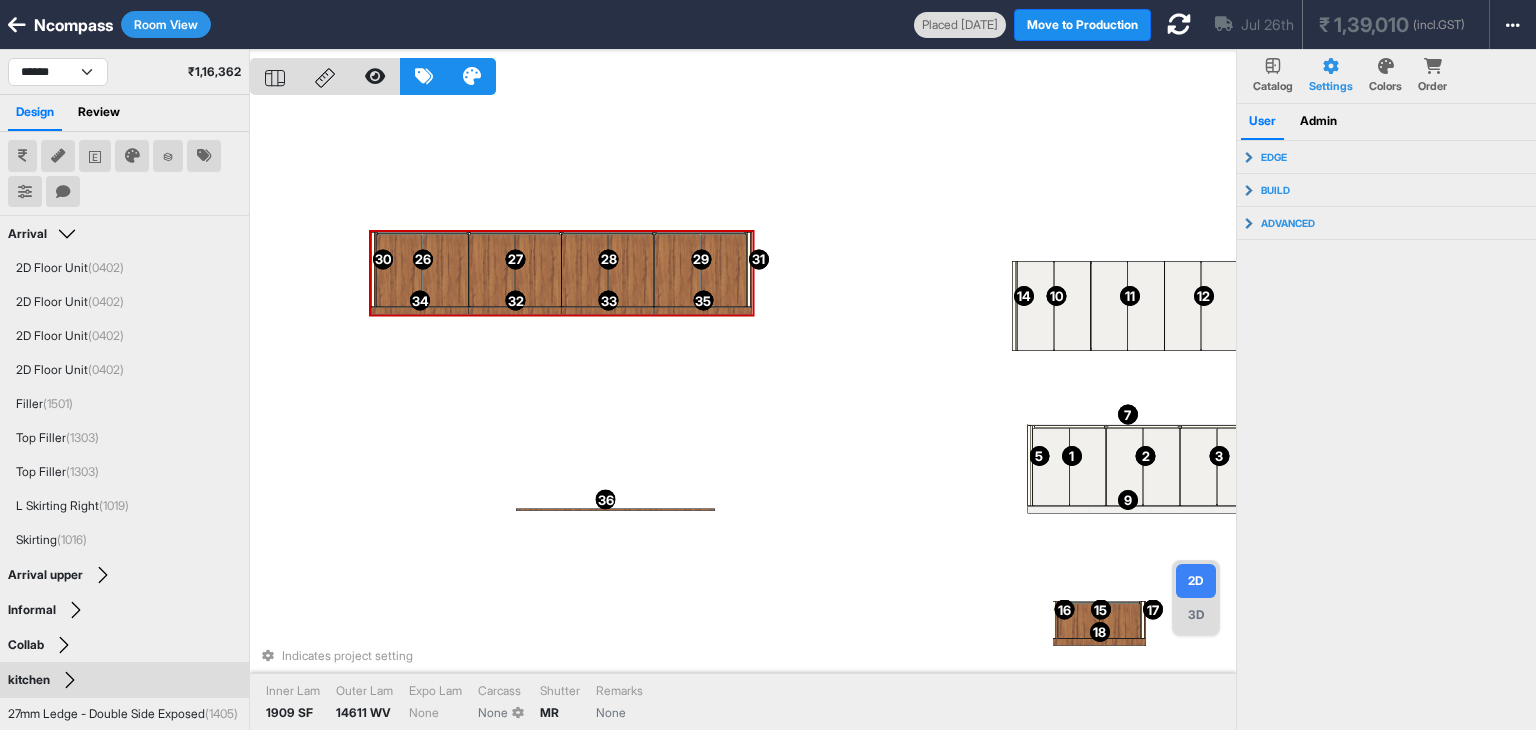 click on "1 1 2 2 3 3 4 4 5 5 6 6 7 7 8 8 9 9 10 10 11 11 12 12 13 13 14 14 15 15 16 16 17 17 18 18 19 19 20 20 21 21 22 22 23 23 24 24 25 25 26 26 27 27 28 28 29 29 30 30 31 31 32 32 33 33 34 34 35 35 36 36 37 37 38 38 39 39 40 40 41 41 Indicates project setting Inner Lam 1909 SF Outer Lam 14611 WV Expo Lam None Carcass None Shutter MR Remarks None" at bounding box center (743, 415) 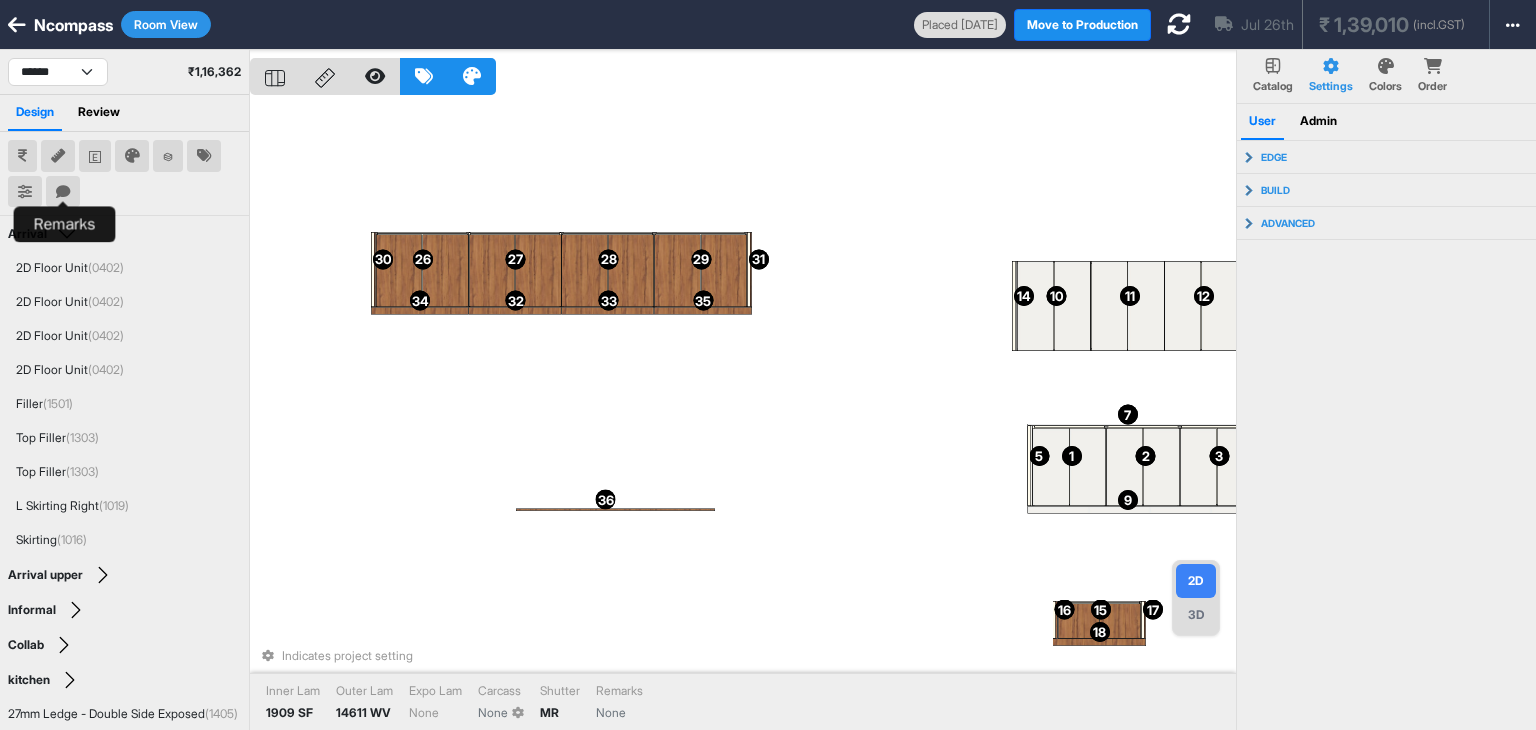 click at bounding box center [63, 192] 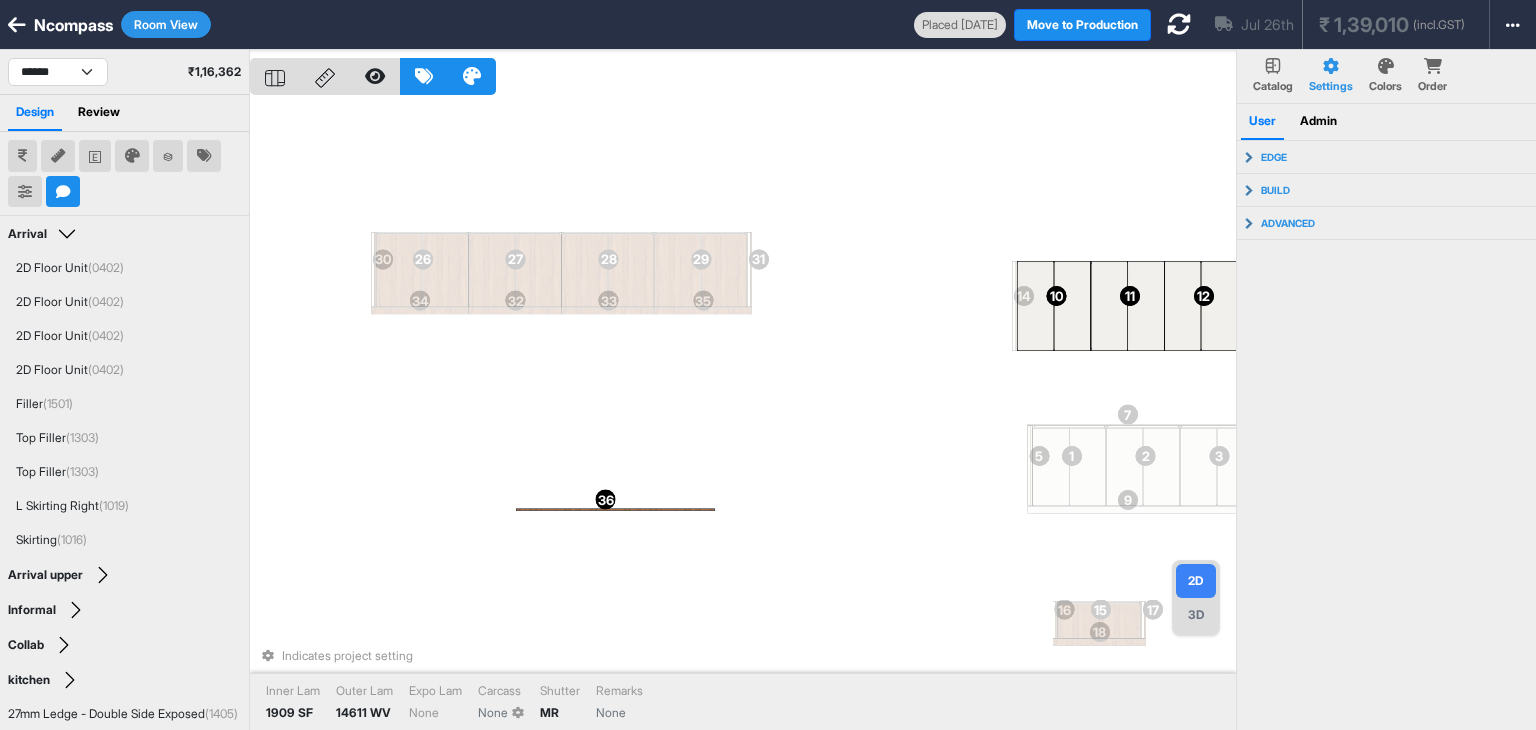 type 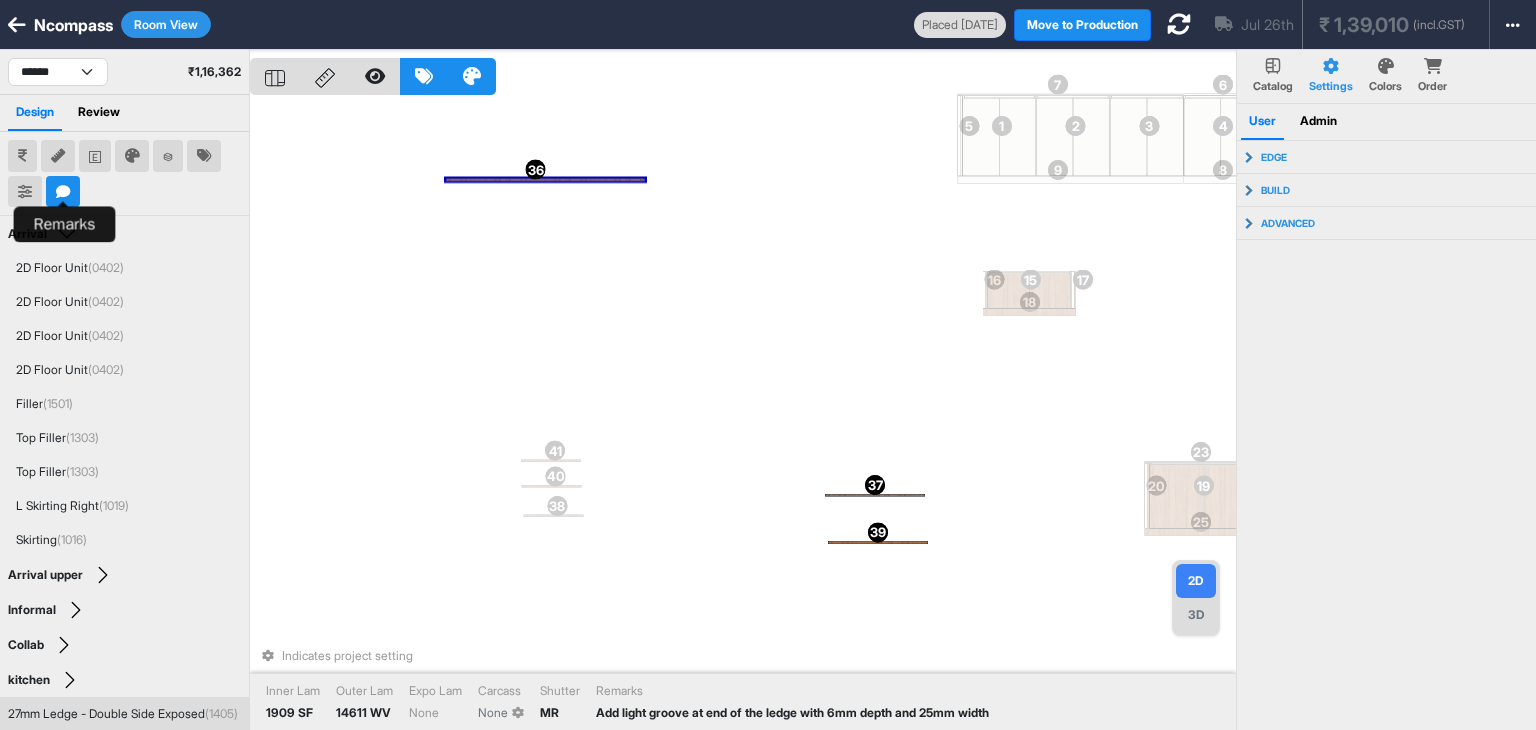 click at bounding box center (545, 179) 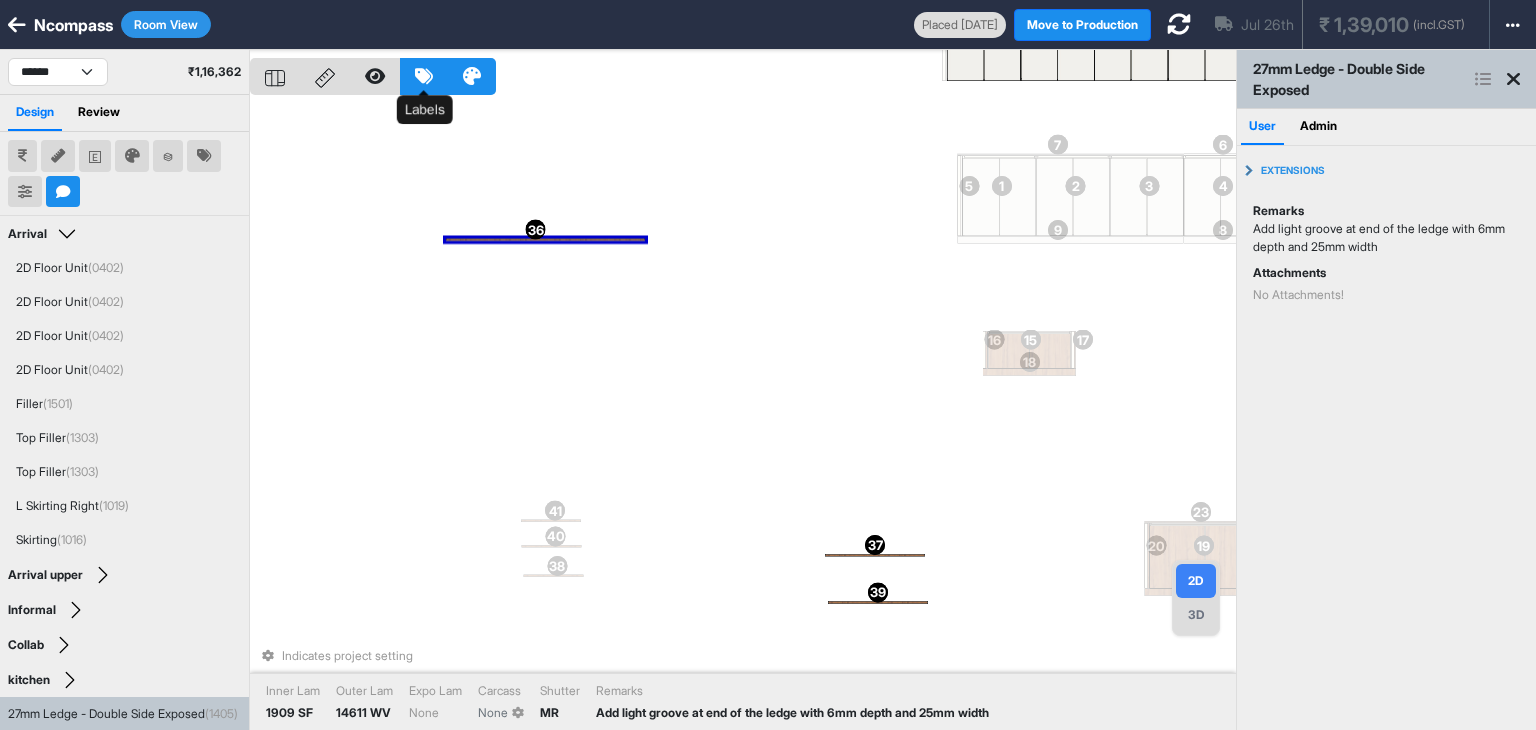 click at bounding box center (424, 76) 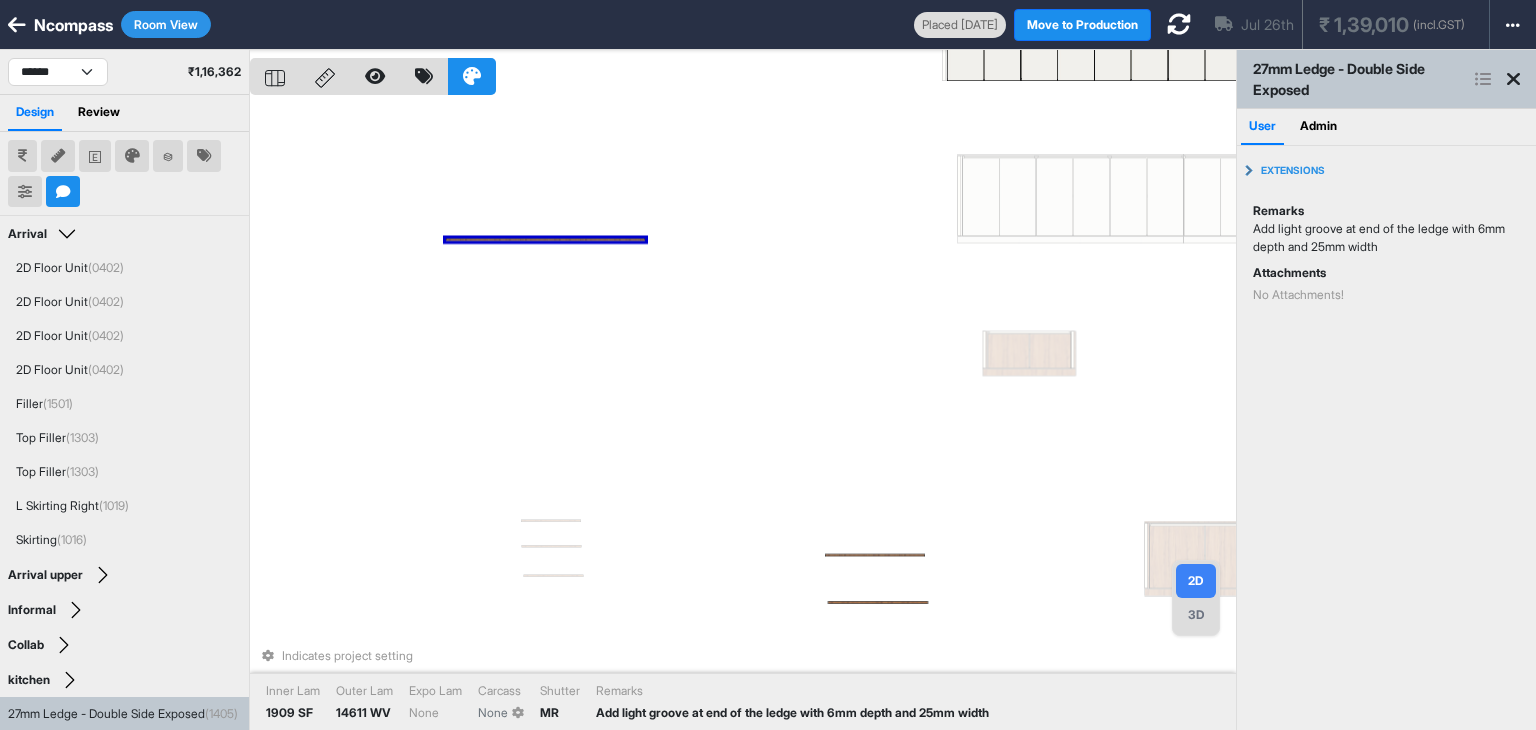 click on "Indicates project setting Inner Lam 1909 SF Outer Lam 14611 WV Expo Lam None Carcass None Shutter MR Remarks Add light groove at end of the ledge with 6mm depth and 25mm width" at bounding box center [743, 415] 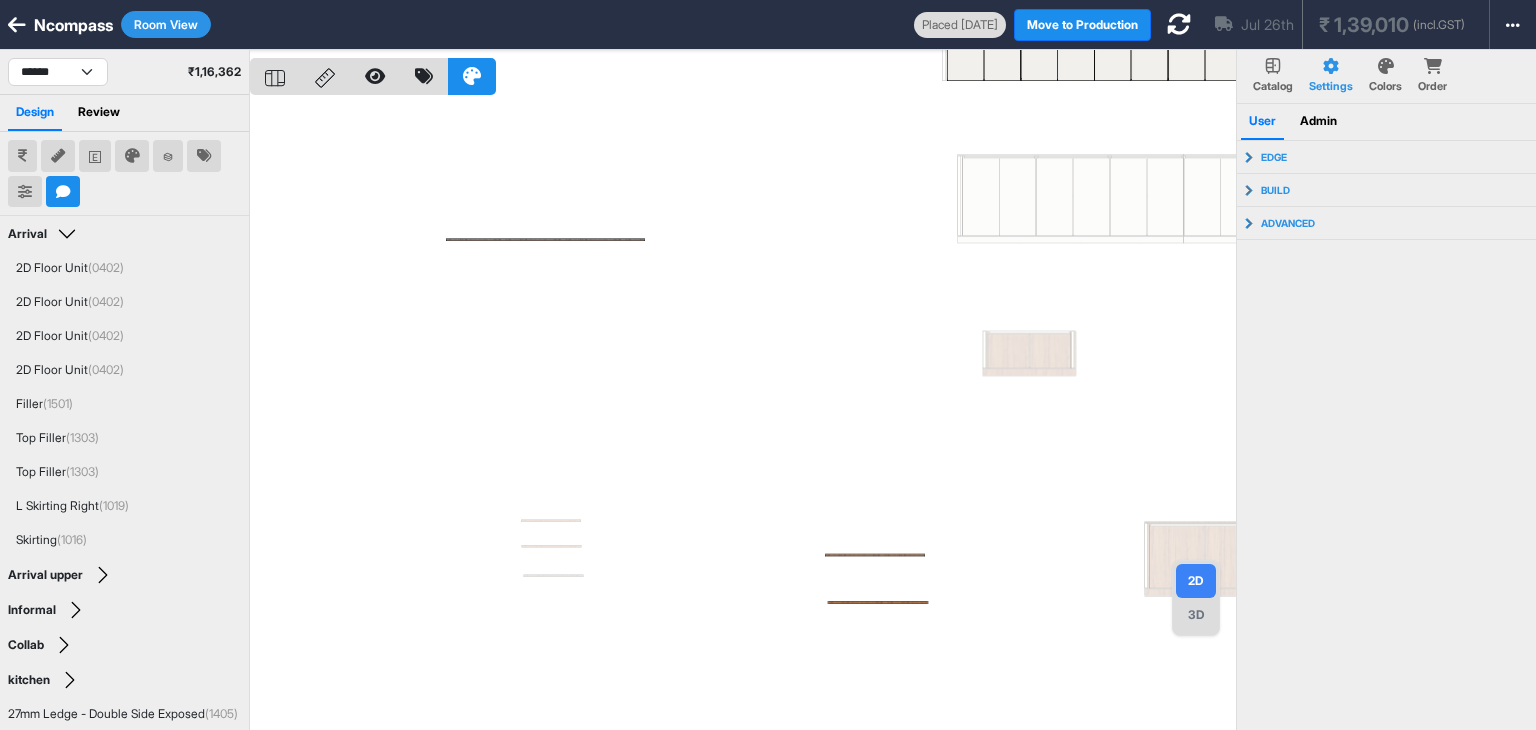 click at bounding box center (63, 192) 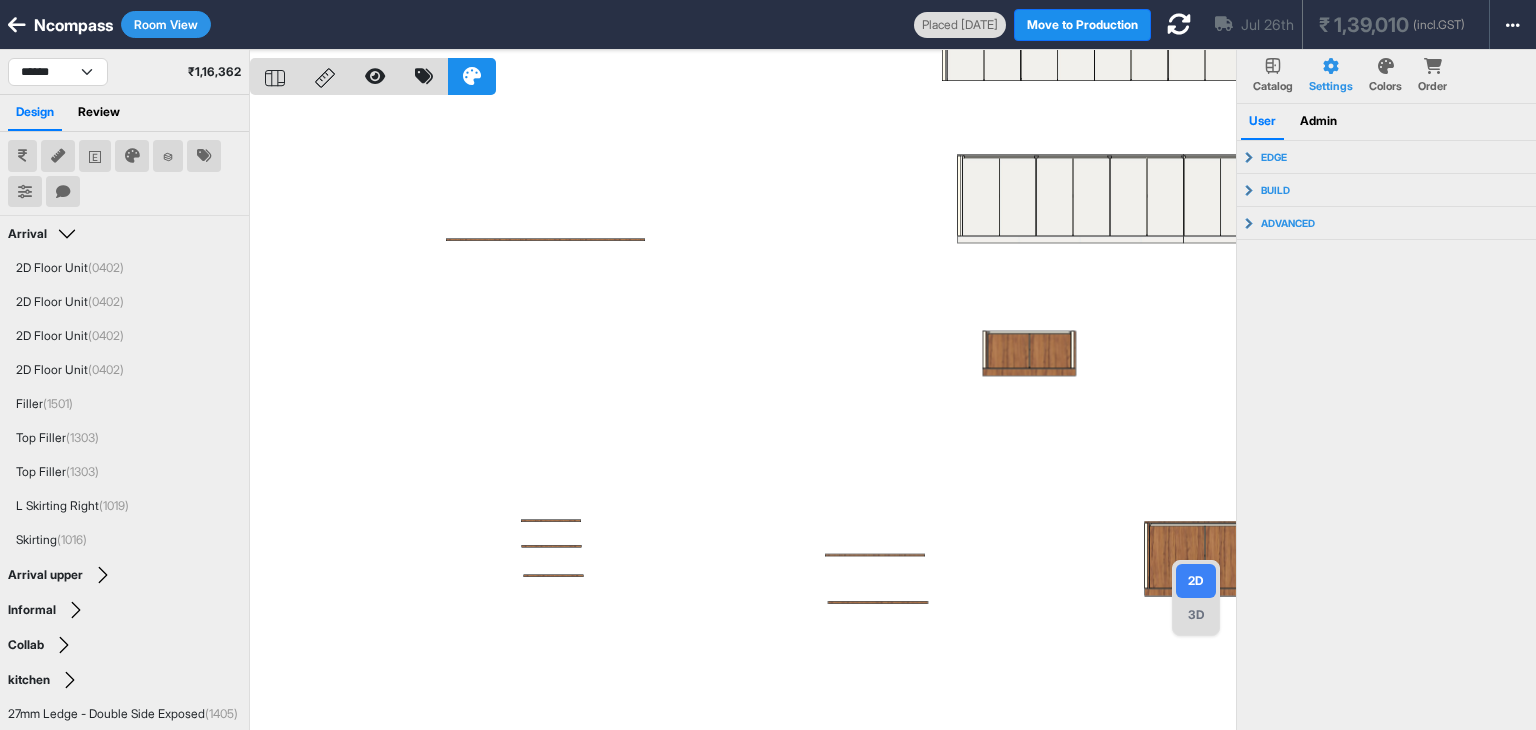 click at bounding box center [743, 415] 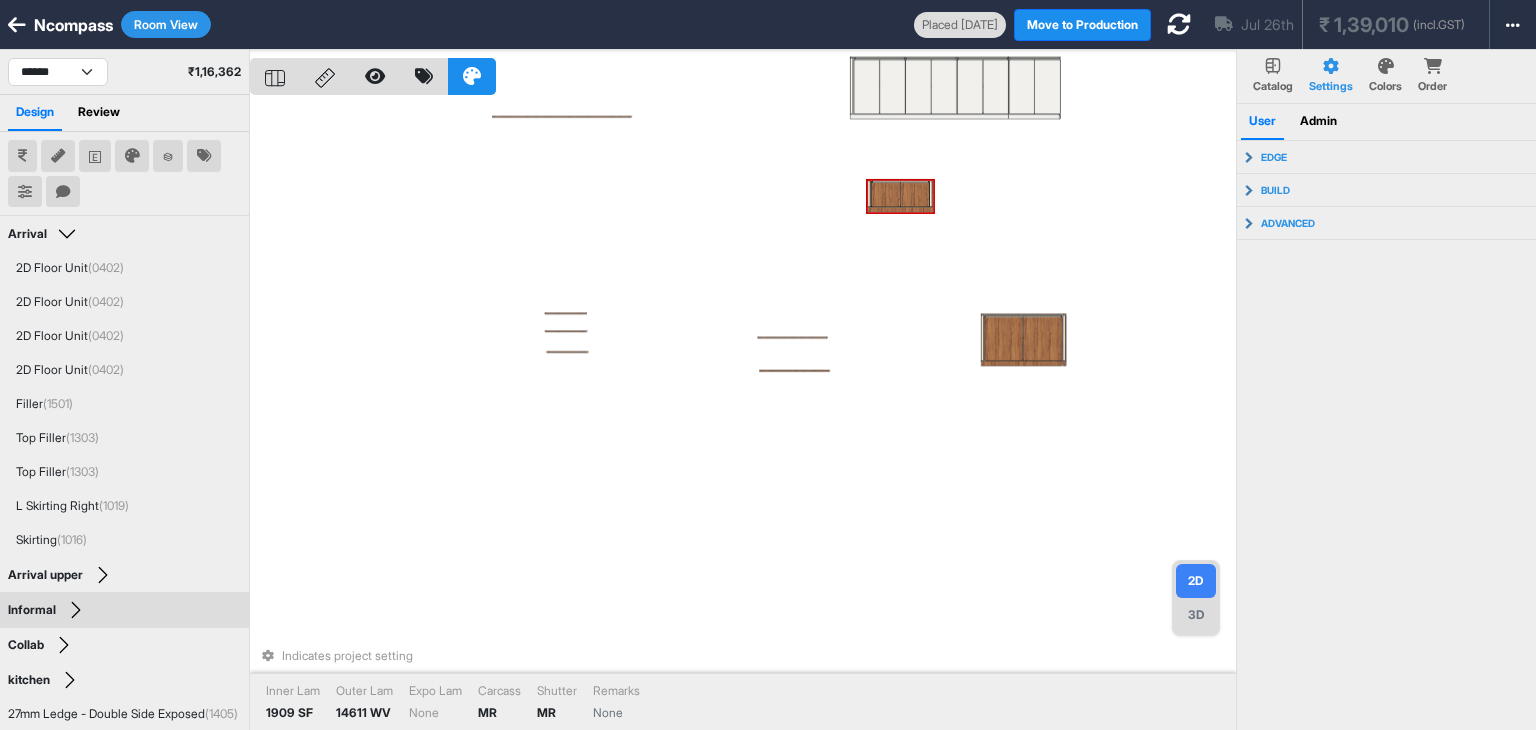 scroll, scrollTop: 0, scrollLeft: 0, axis: both 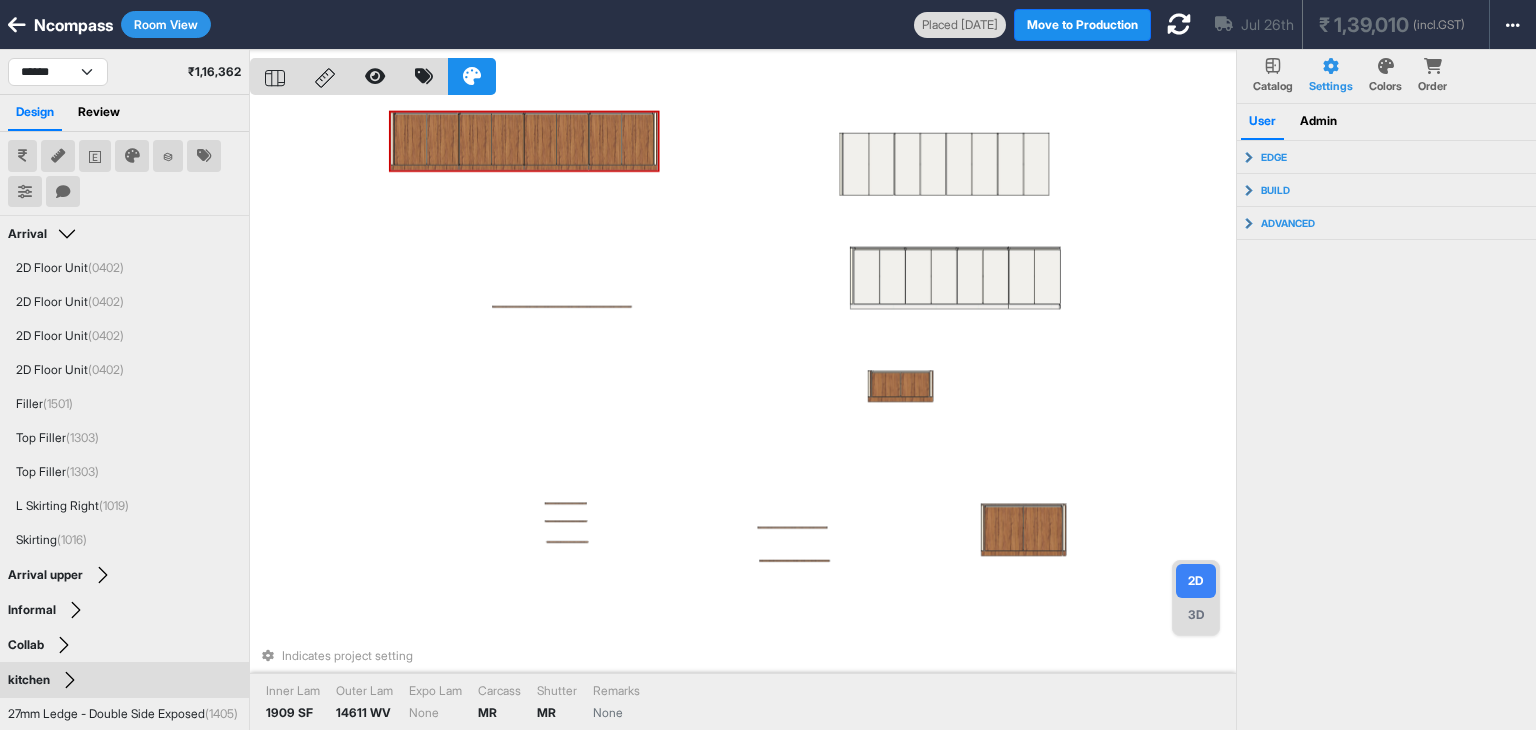 click on "Ncompass" at bounding box center [73, 25] 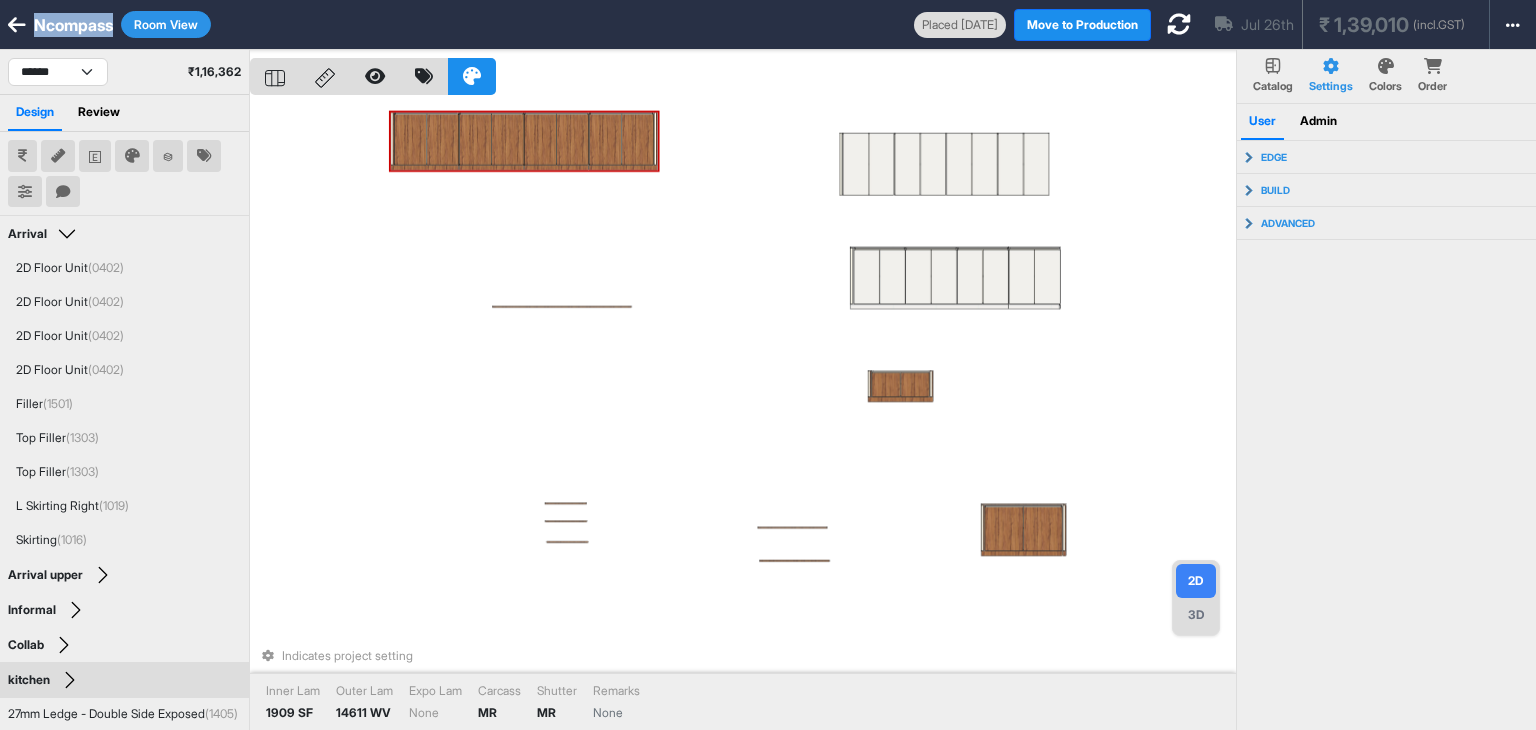click on "Ncompass" at bounding box center (73, 25) 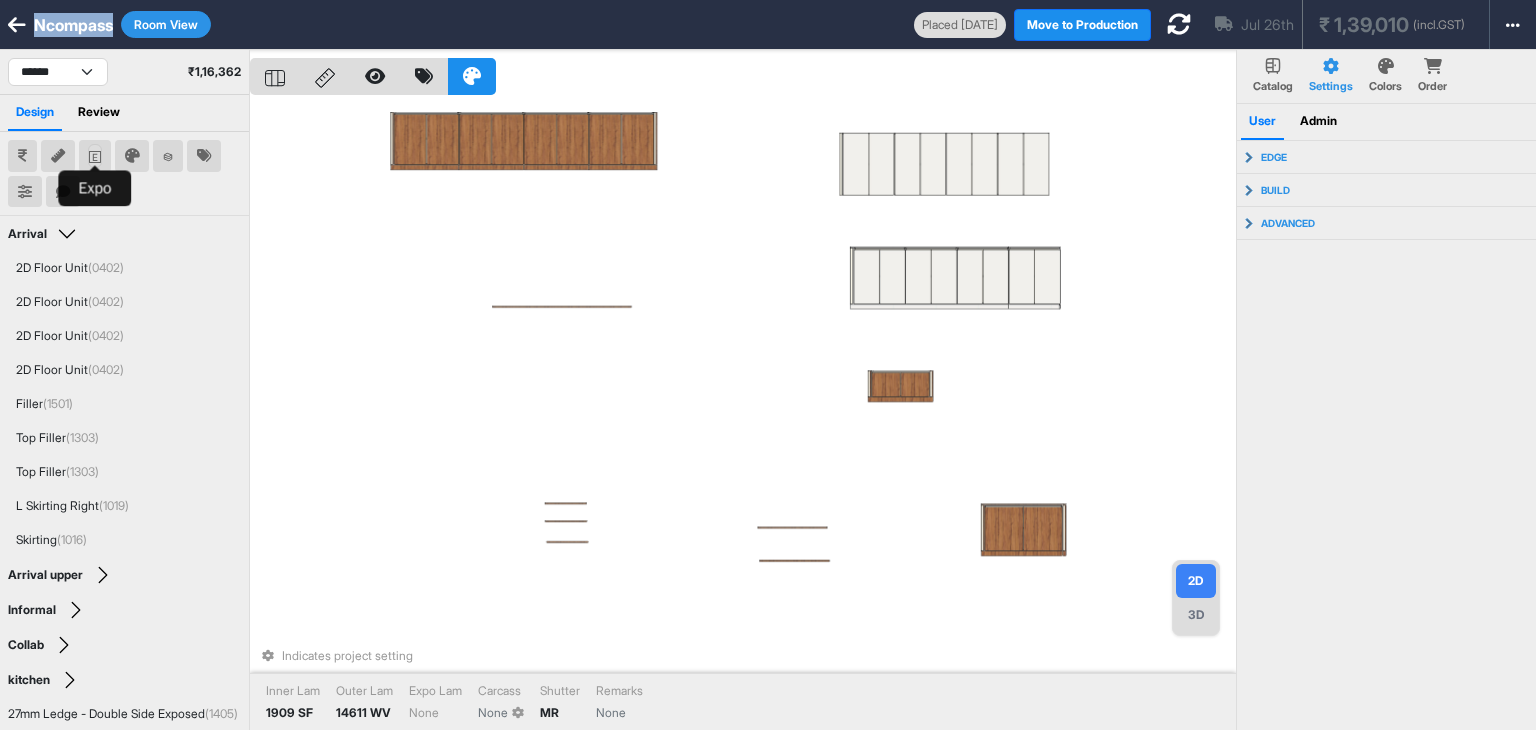 click 